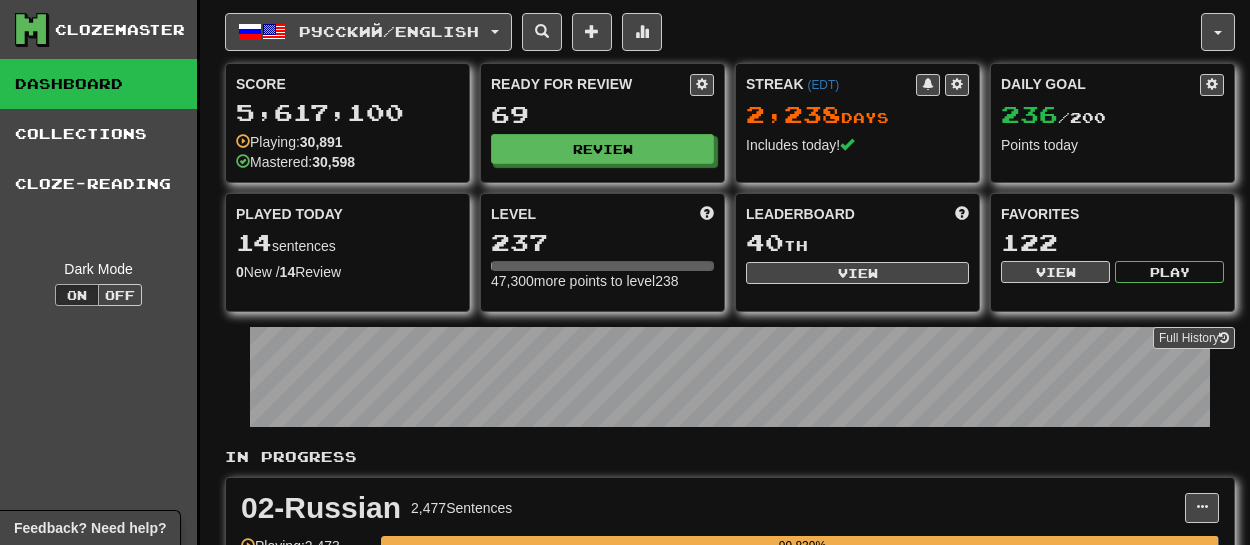scroll, scrollTop: 0, scrollLeft: 0, axis: both 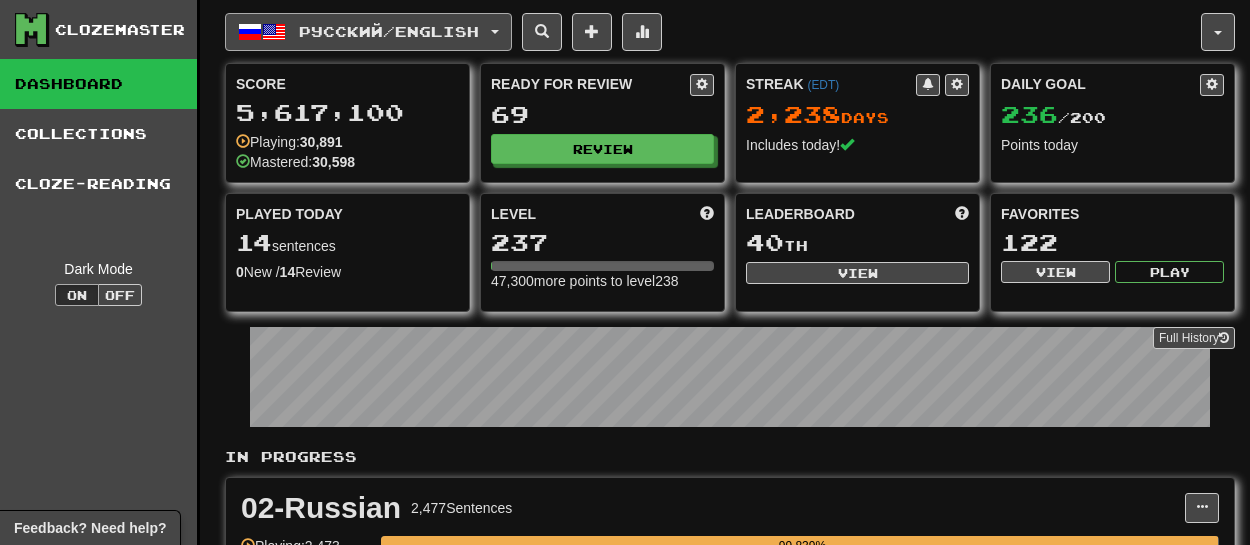 click on "Русский  /  English" at bounding box center [389, 31] 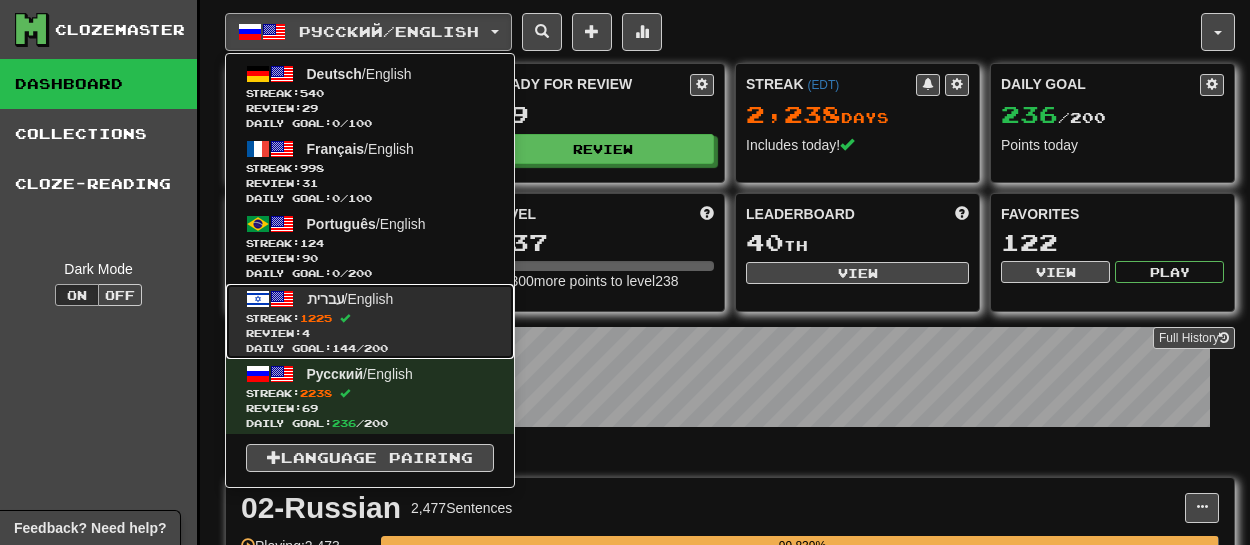 click on "עברית  /  English Streak:  1225   Review:  4 Daily Goal:  144  /  200" at bounding box center [370, 321] 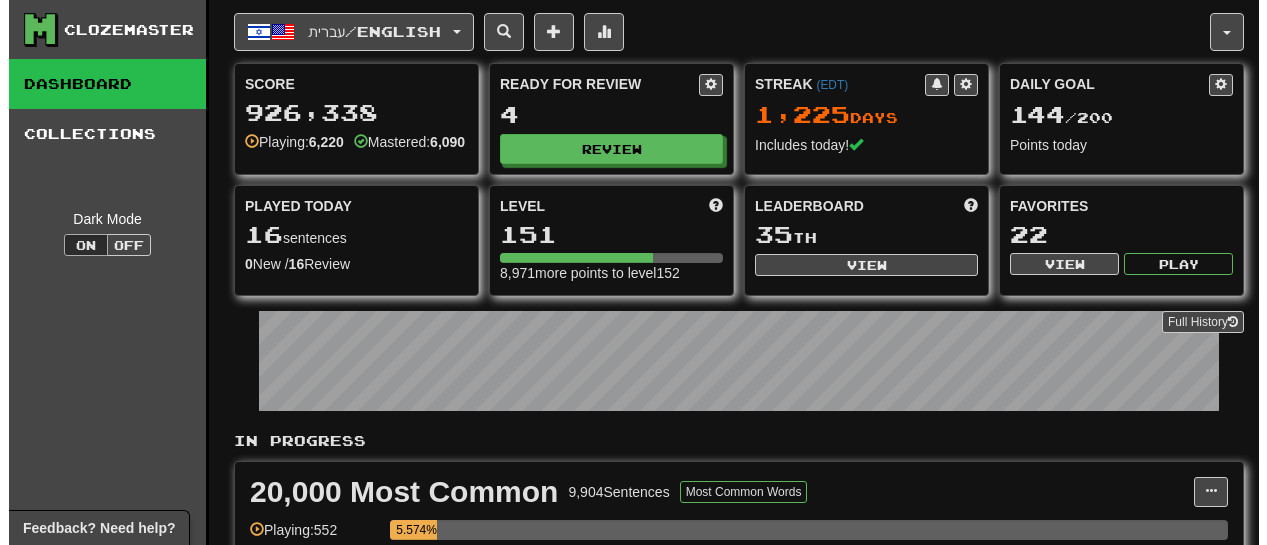 scroll, scrollTop: 0, scrollLeft: 0, axis: both 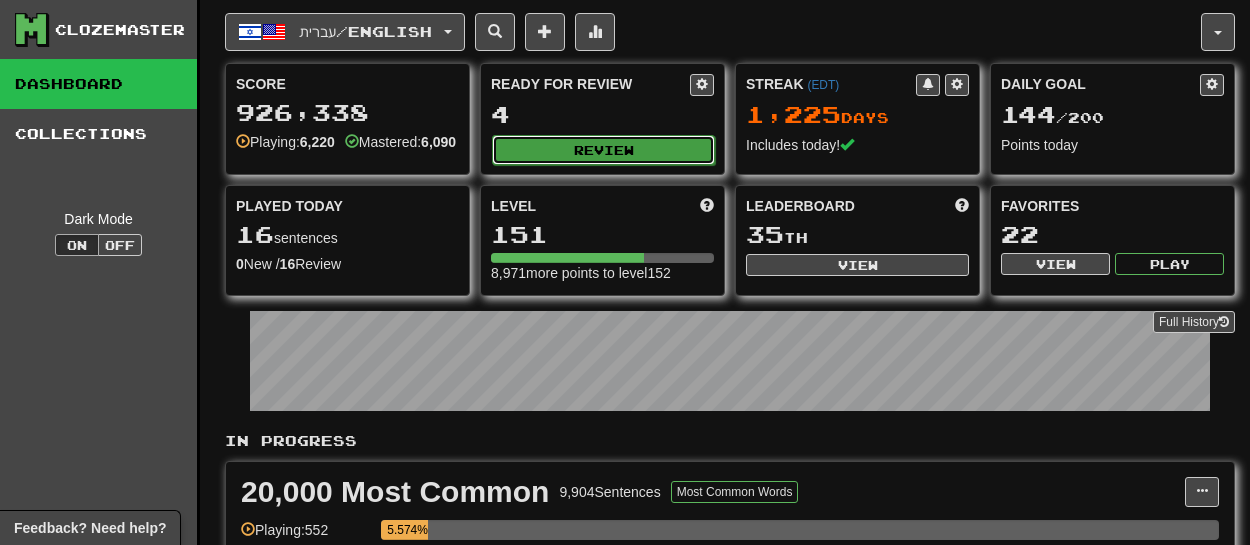 click on "Review" at bounding box center [603, 150] 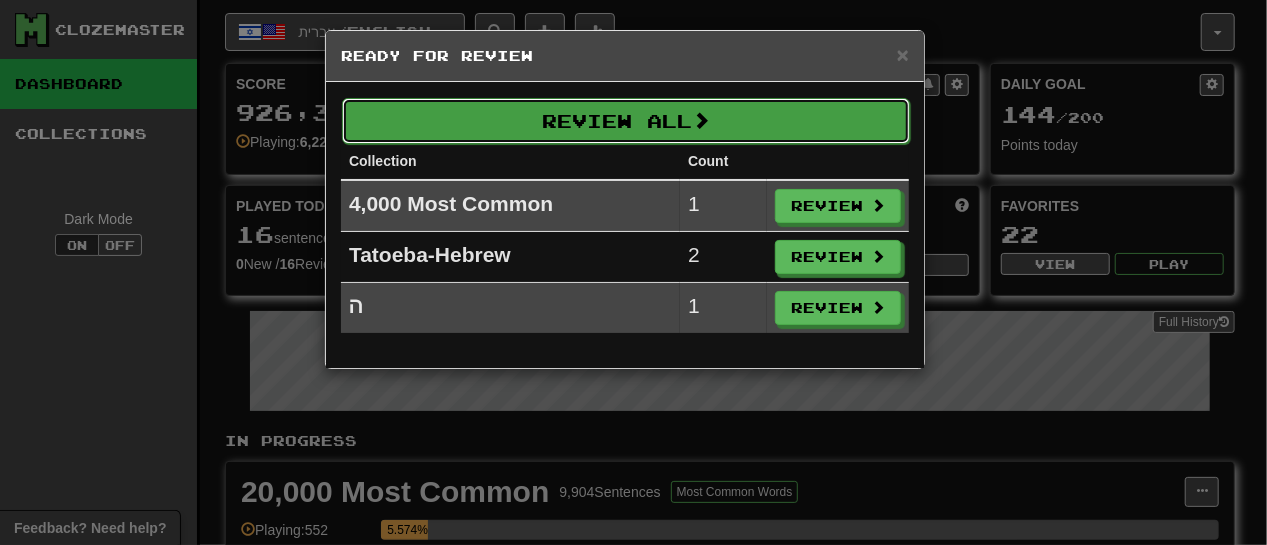 click on "Review All" at bounding box center [626, 121] 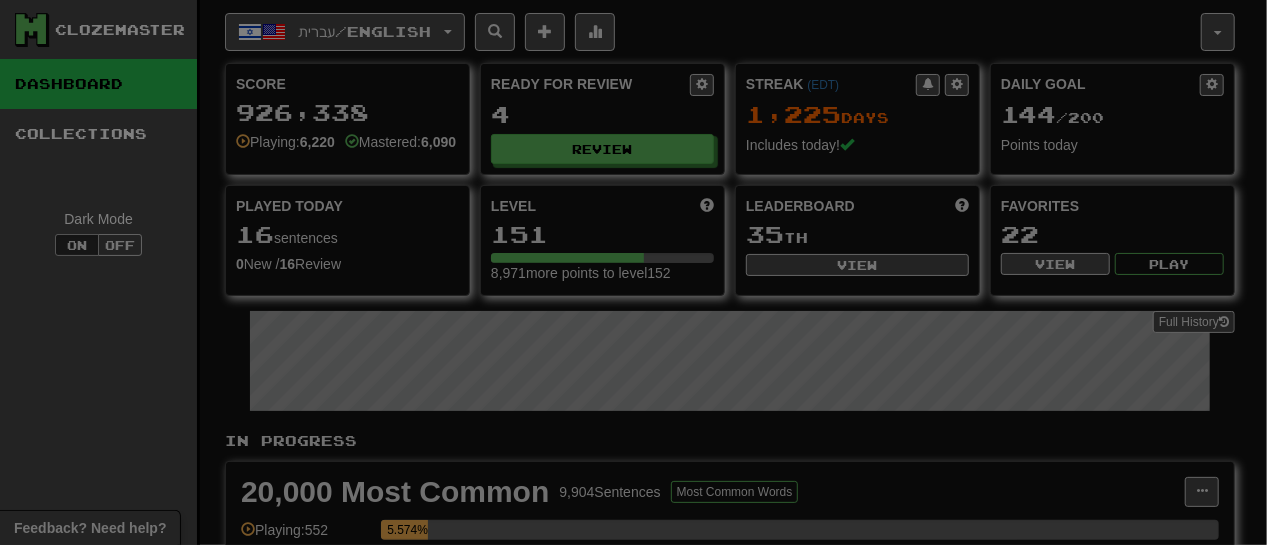 select on "**" 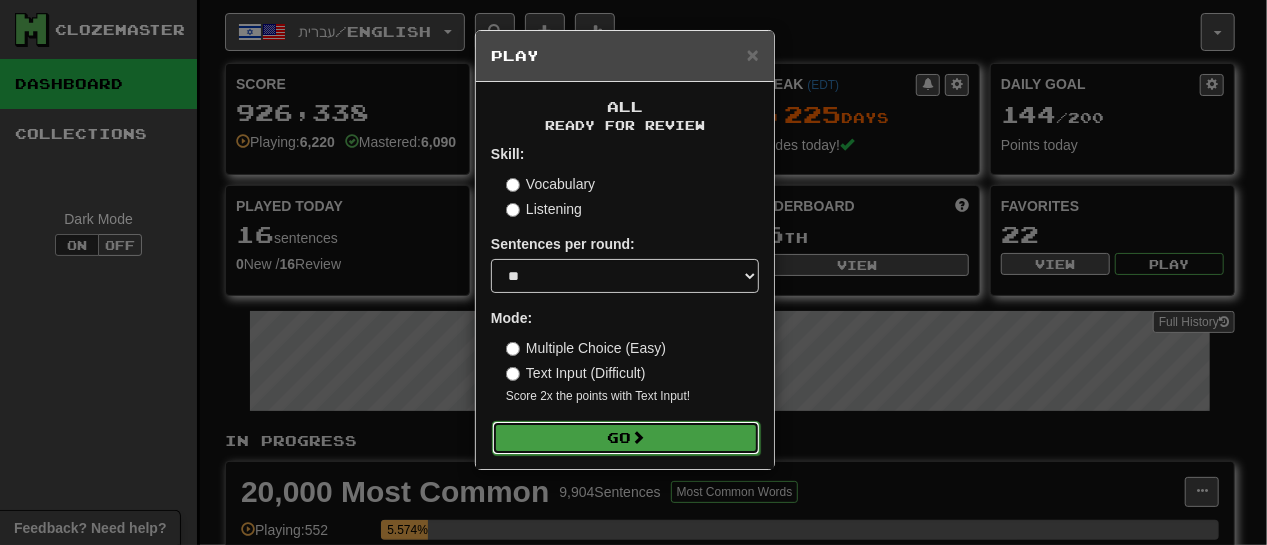 click on "Go" at bounding box center (626, 438) 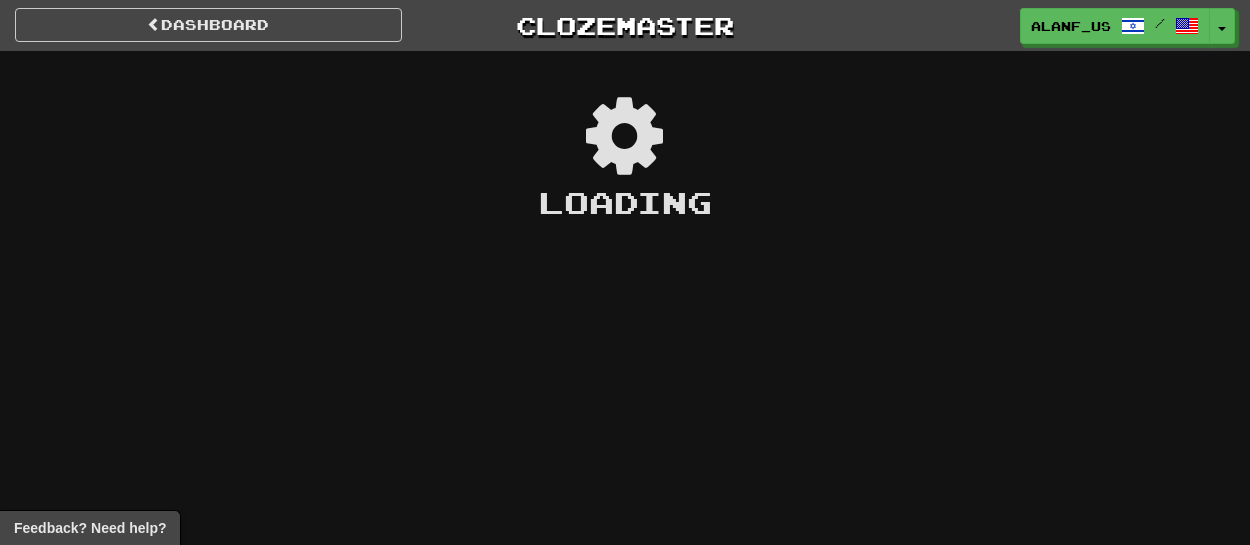 scroll, scrollTop: 0, scrollLeft: 0, axis: both 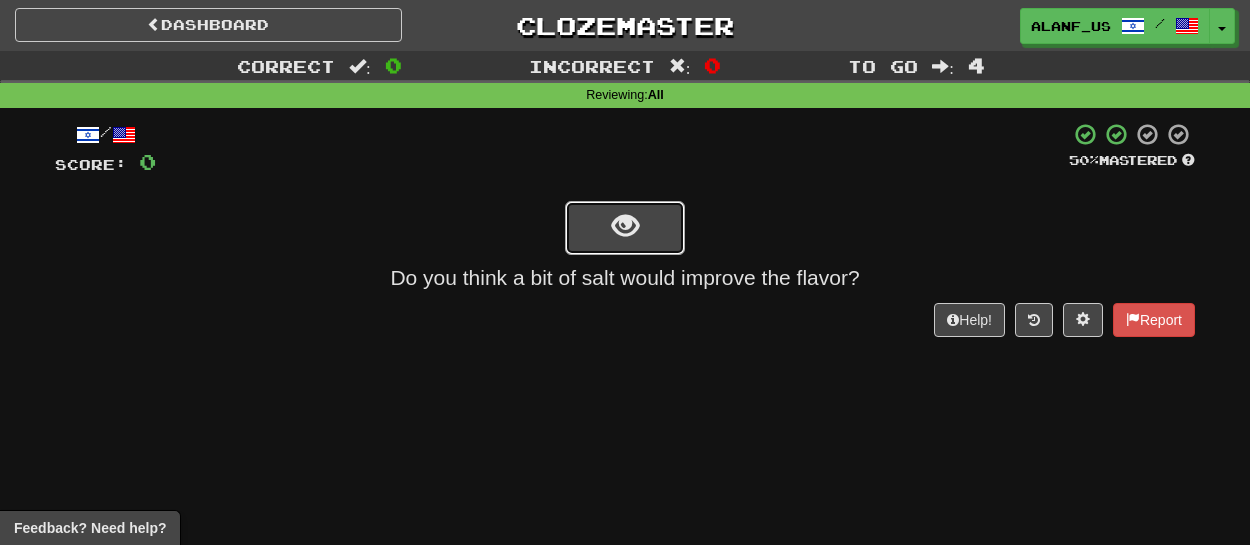 click at bounding box center [625, 228] 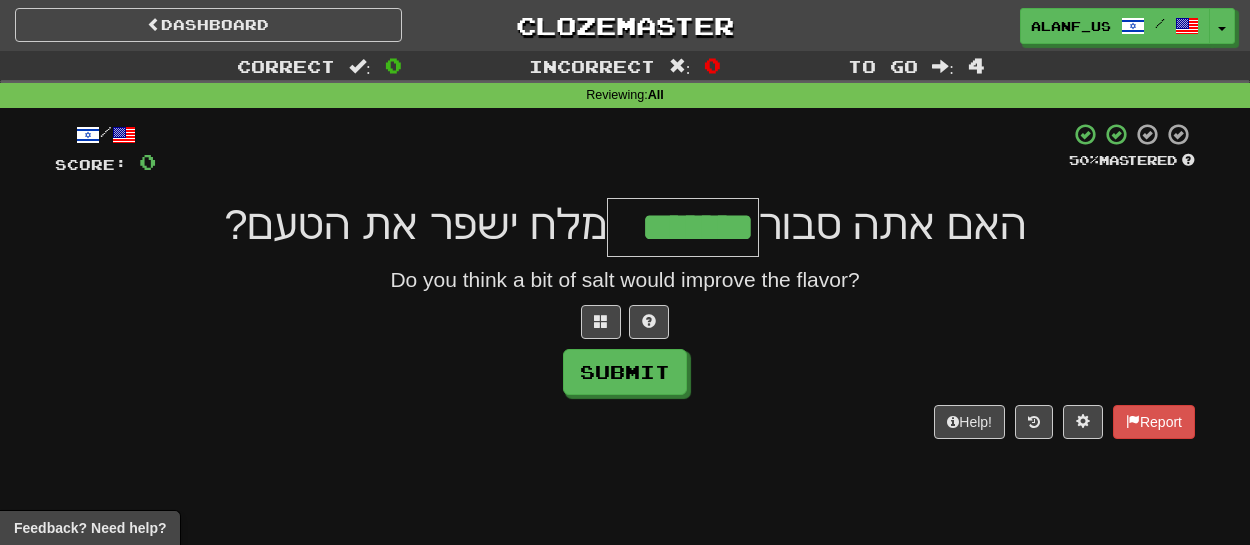 type on "*******" 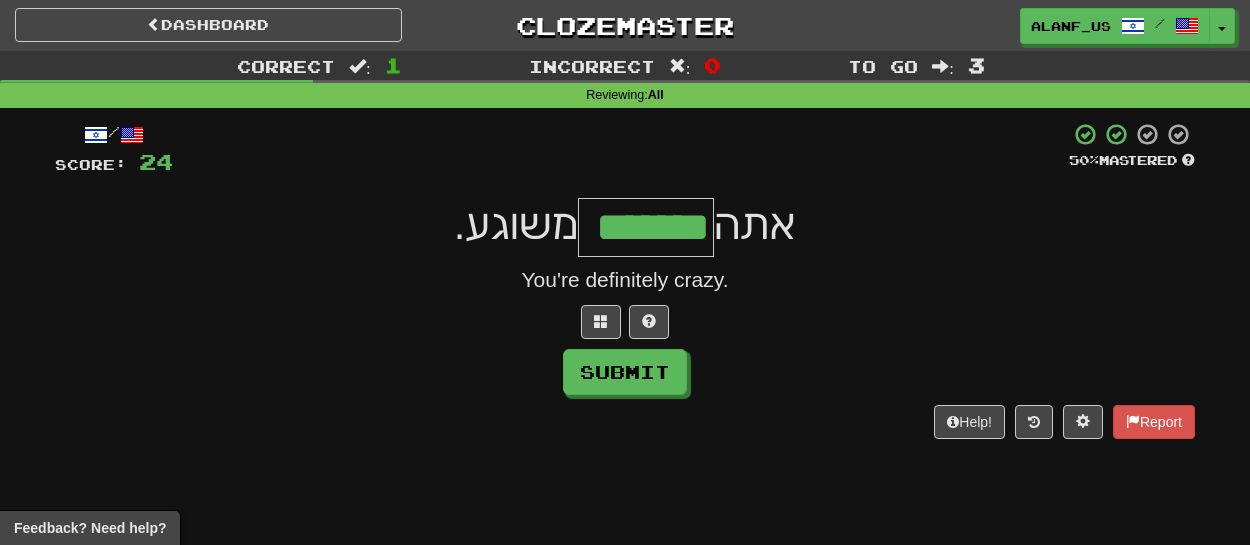 type on "*******" 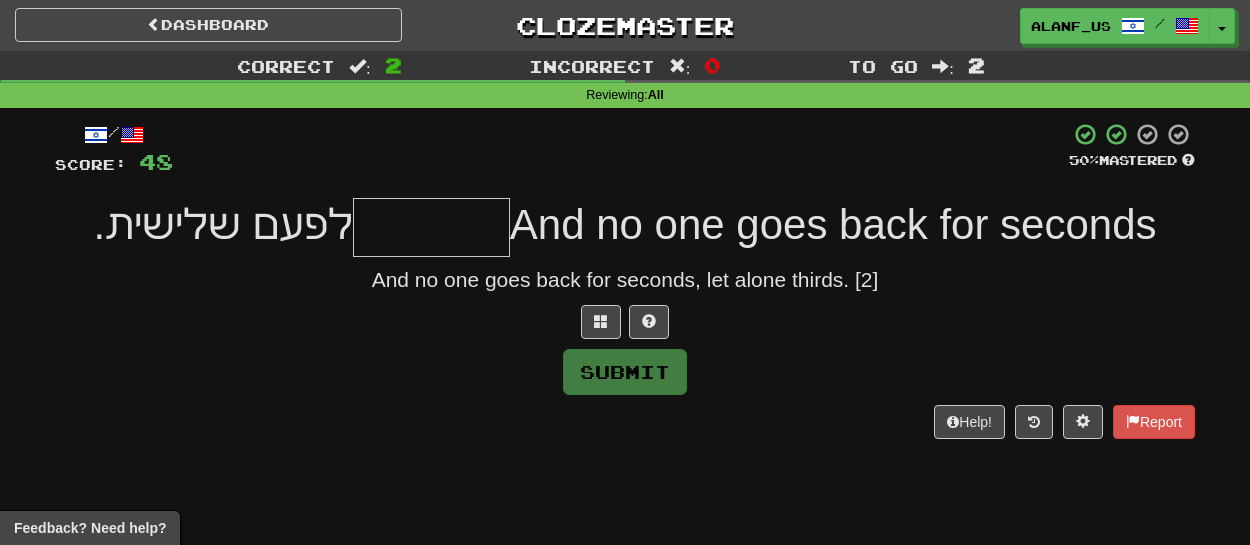 type on "*" 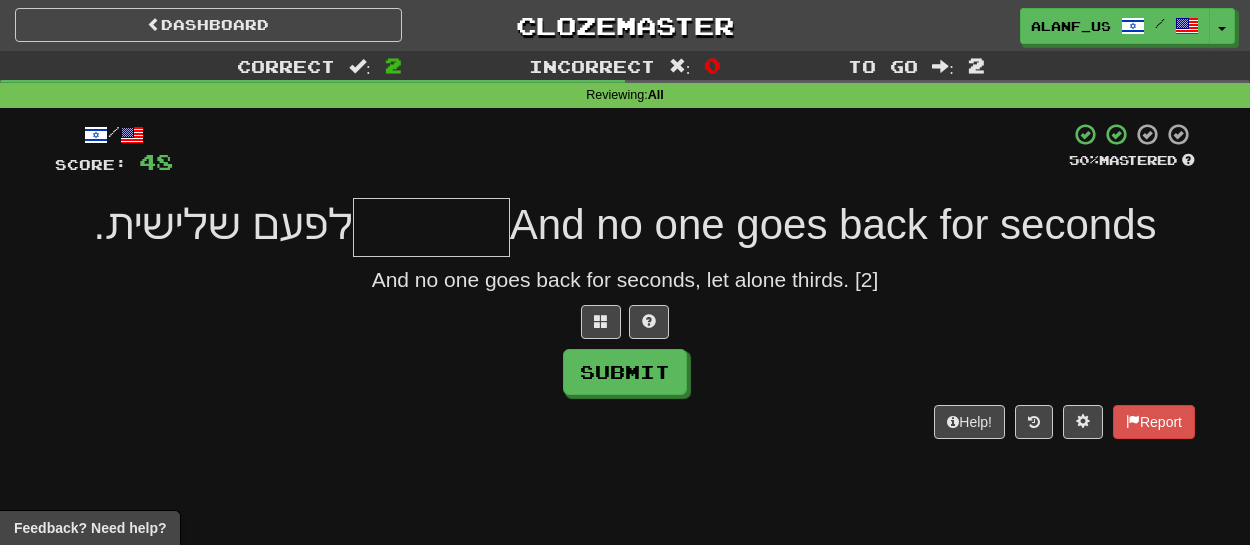 type on "*" 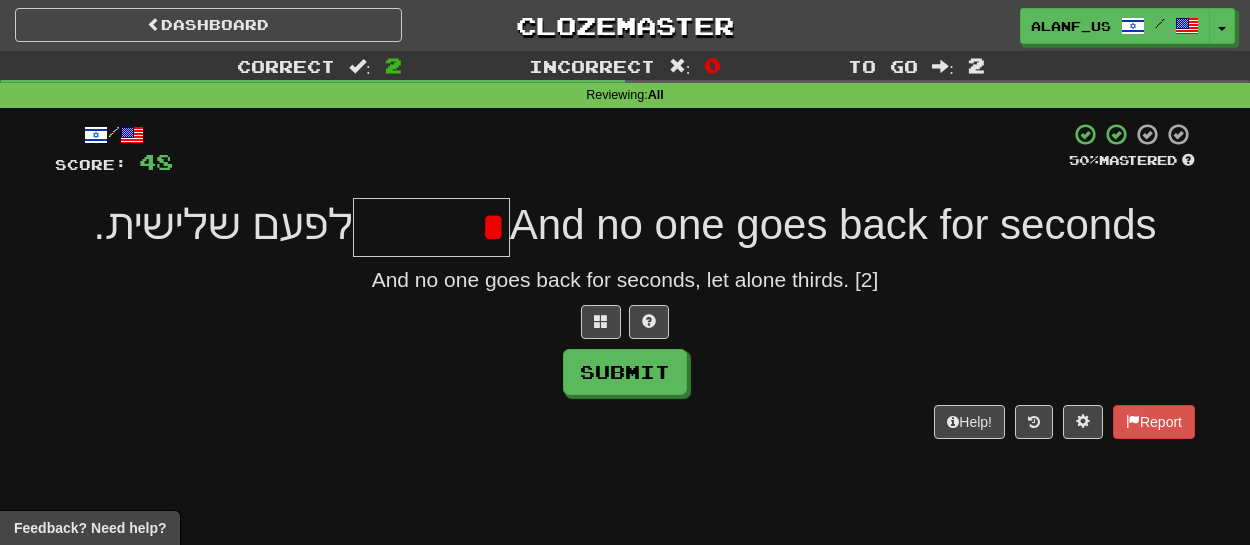 type on "********" 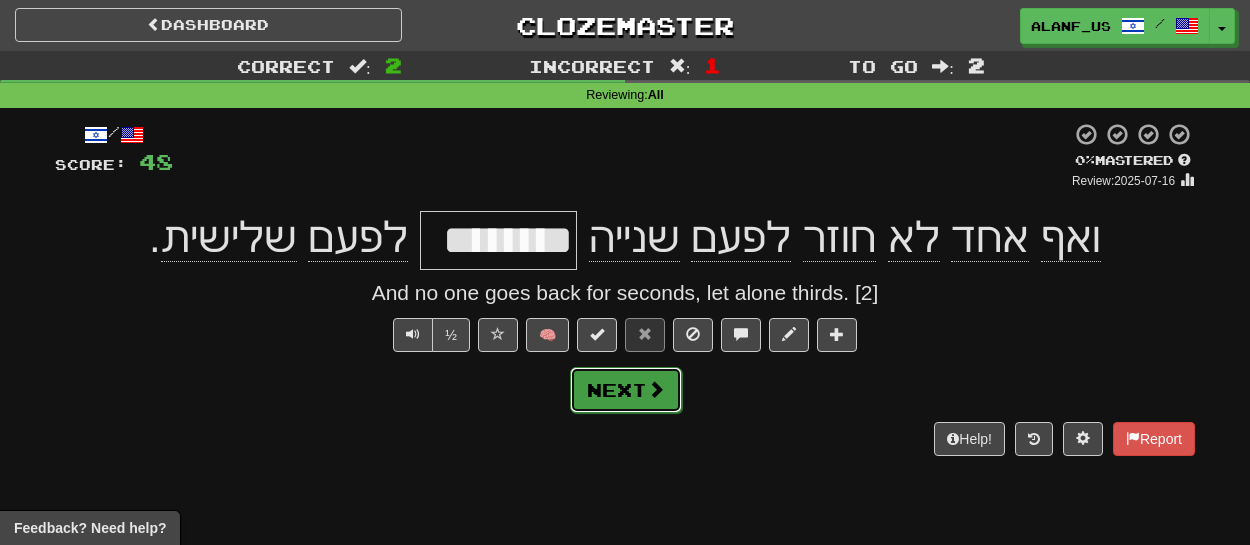 click on "Next" at bounding box center (626, 390) 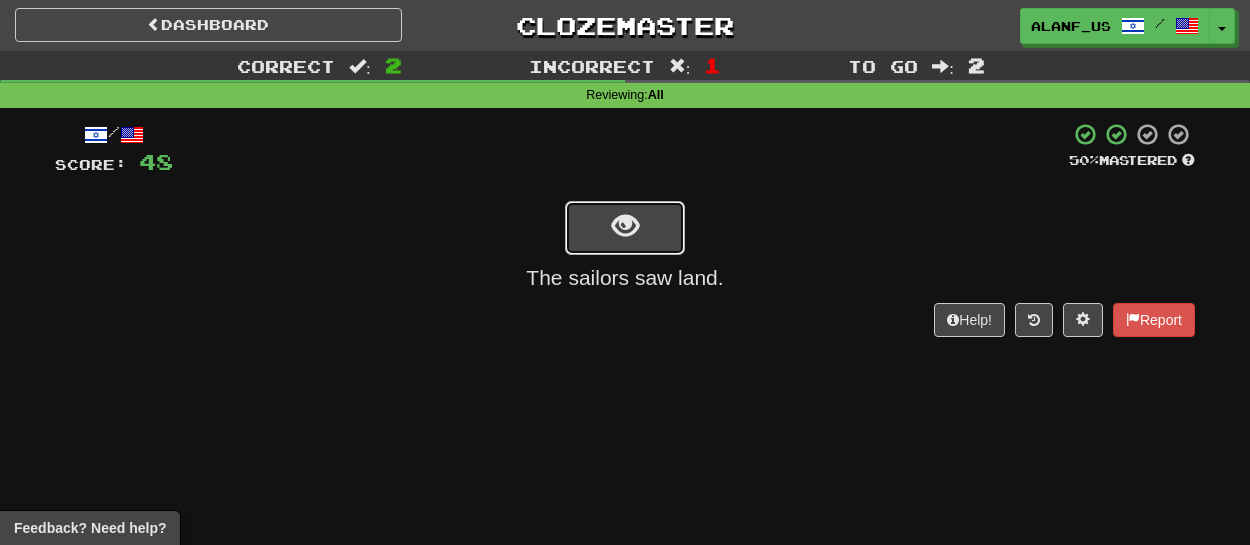click at bounding box center [625, 228] 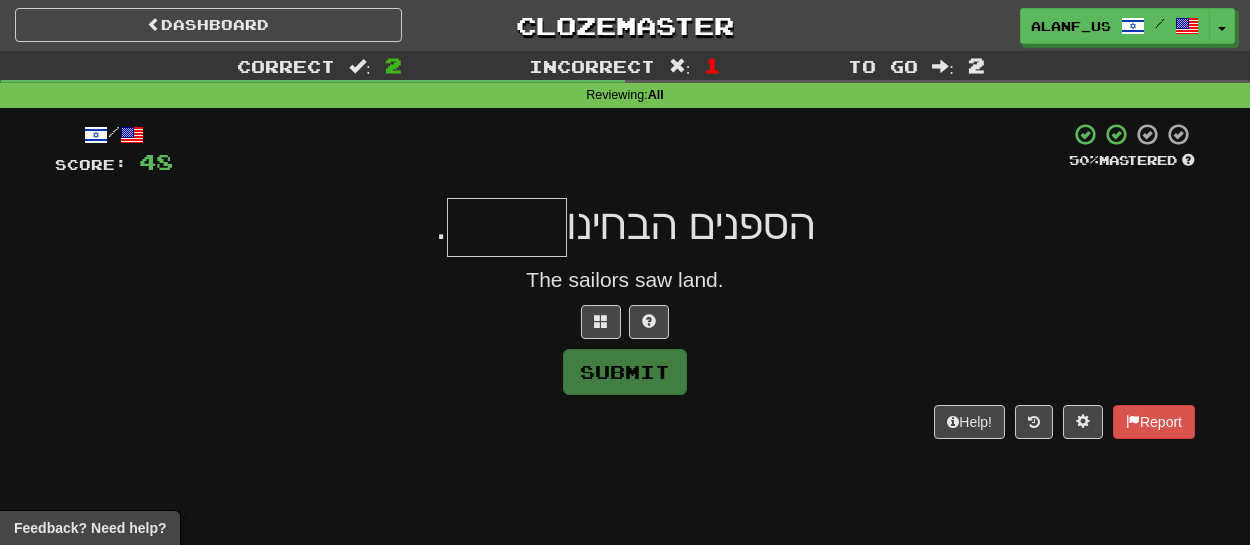 type on "*" 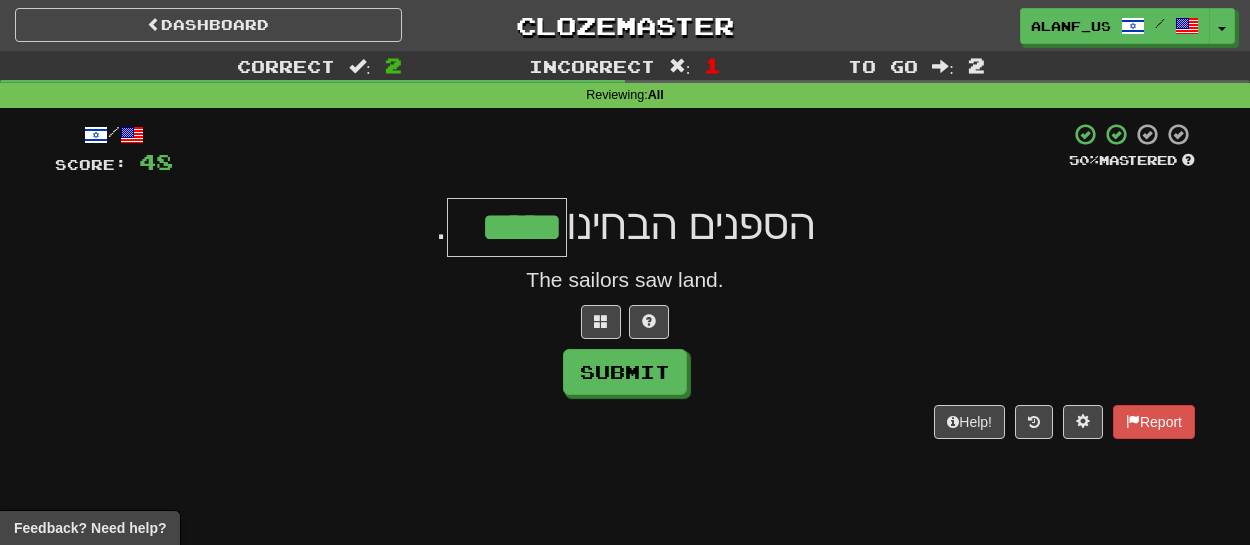 type on "*****" 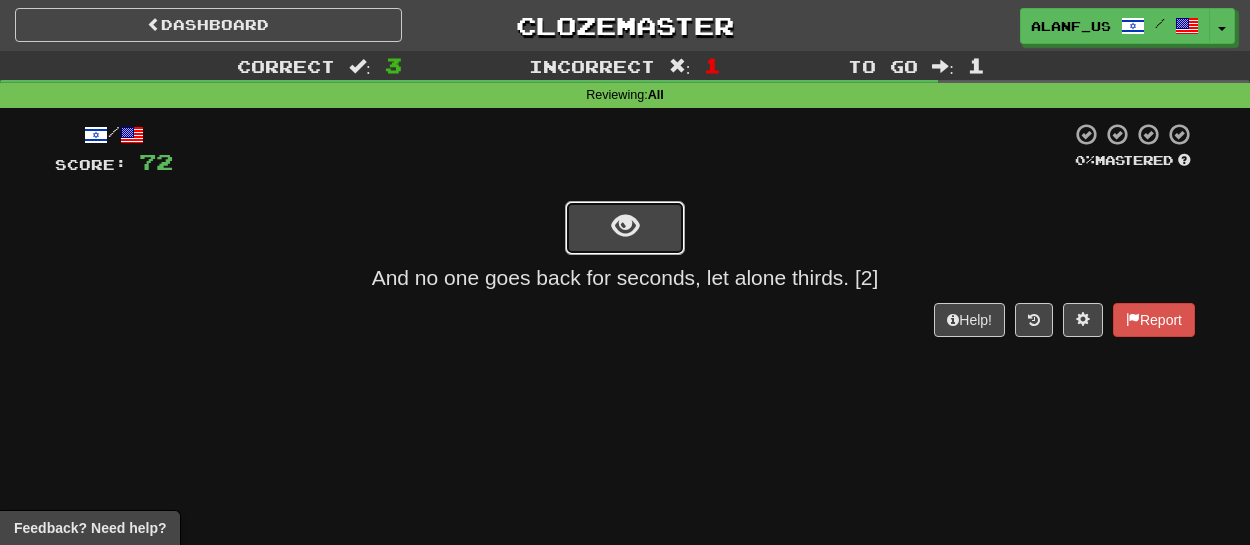 click at bounding box center [625, 228] 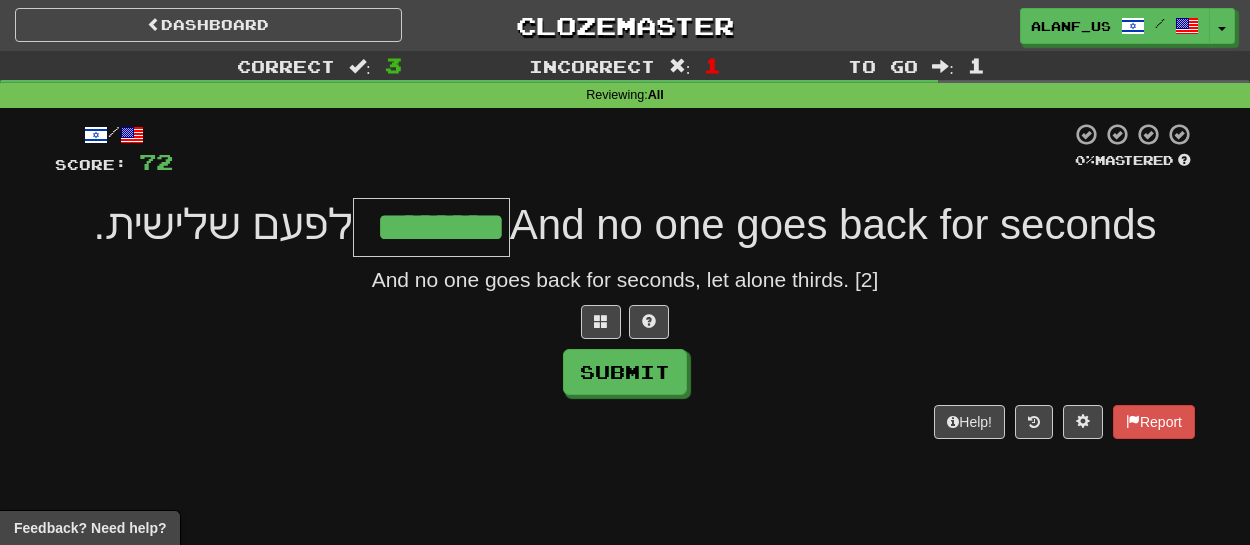 type on "********" 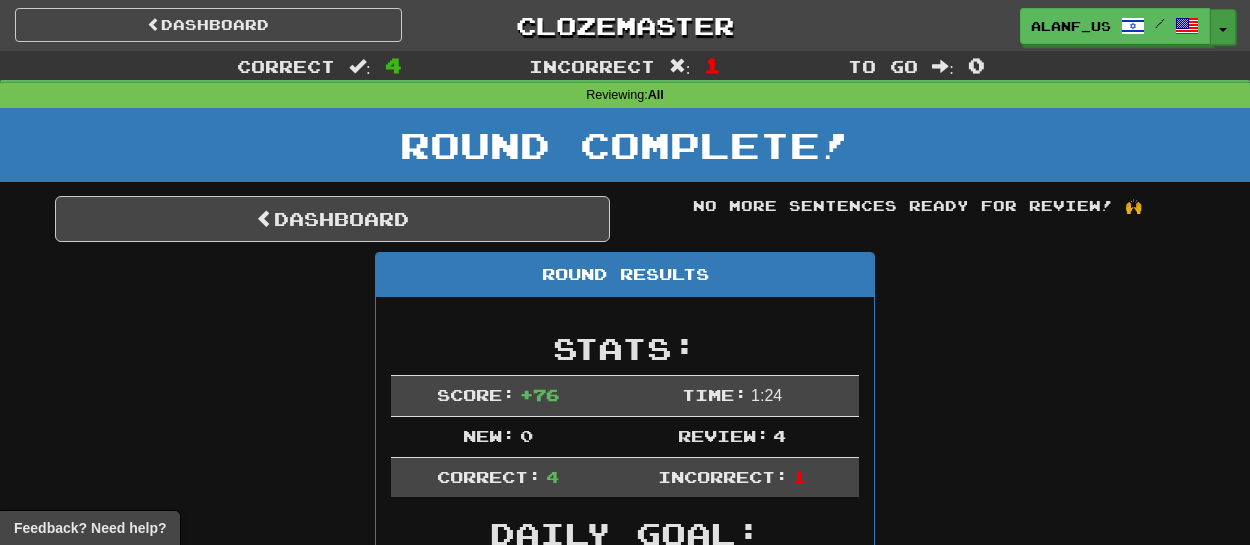 click on "Toggle Dropdown" at bounding box center [1223, 27] 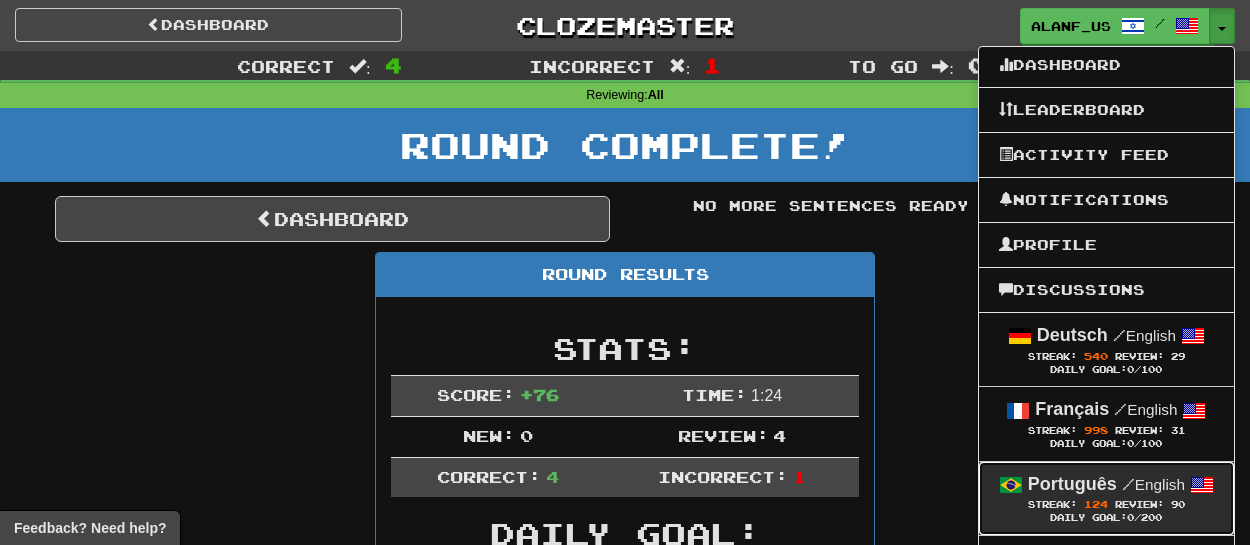 click on "/" at bounding box center (1128, 484) 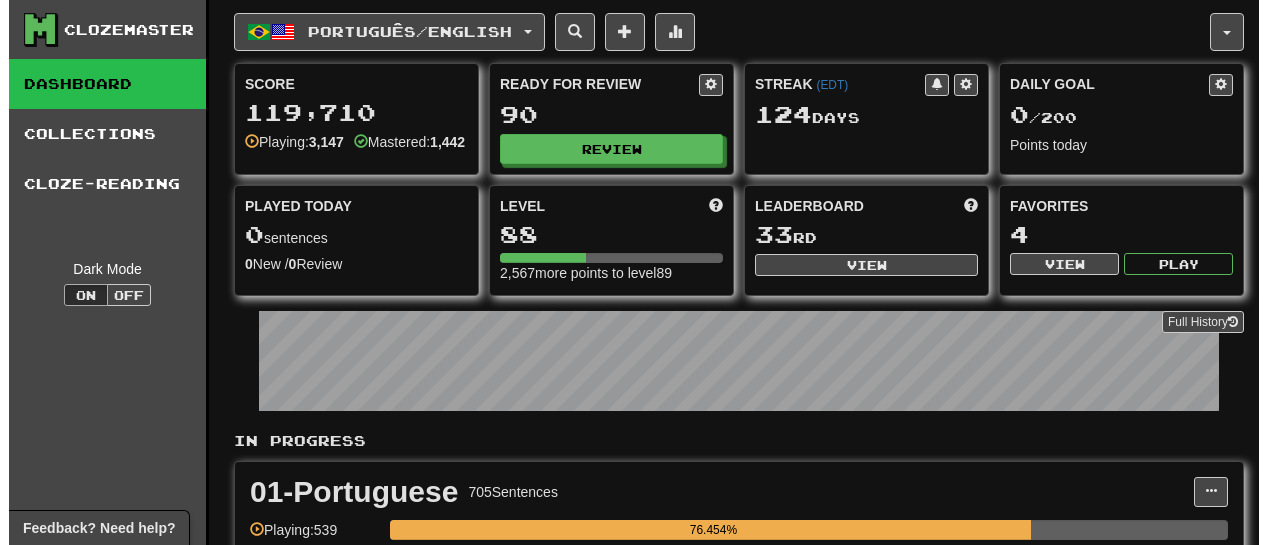 scroll, scrollTop: 0, scrollLeft: 0, axis: both 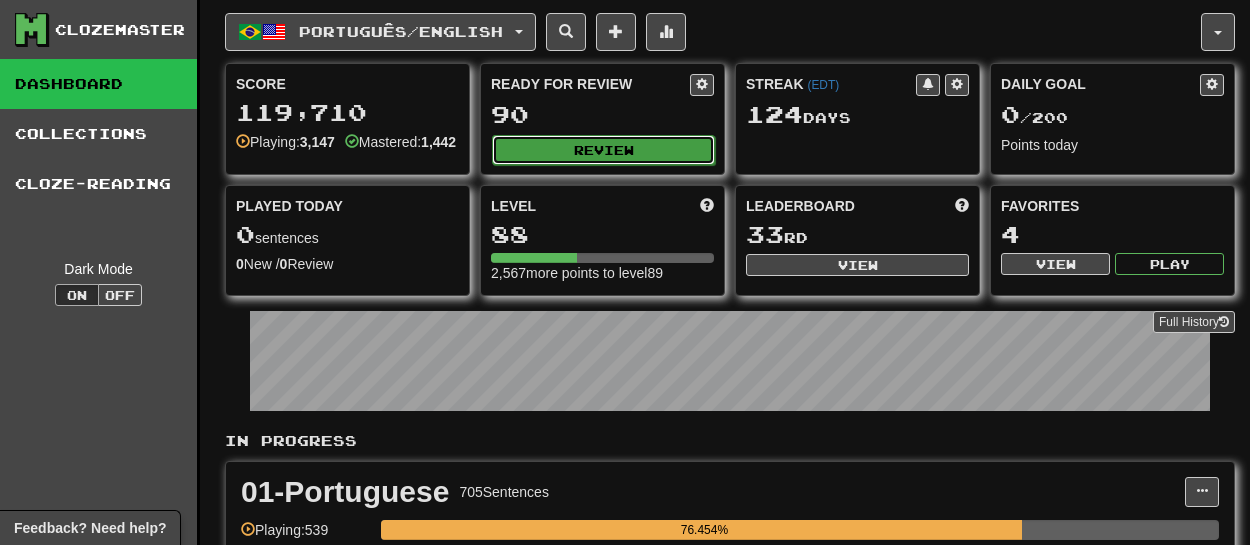 click on "Review" at bounding box center [603, 150] 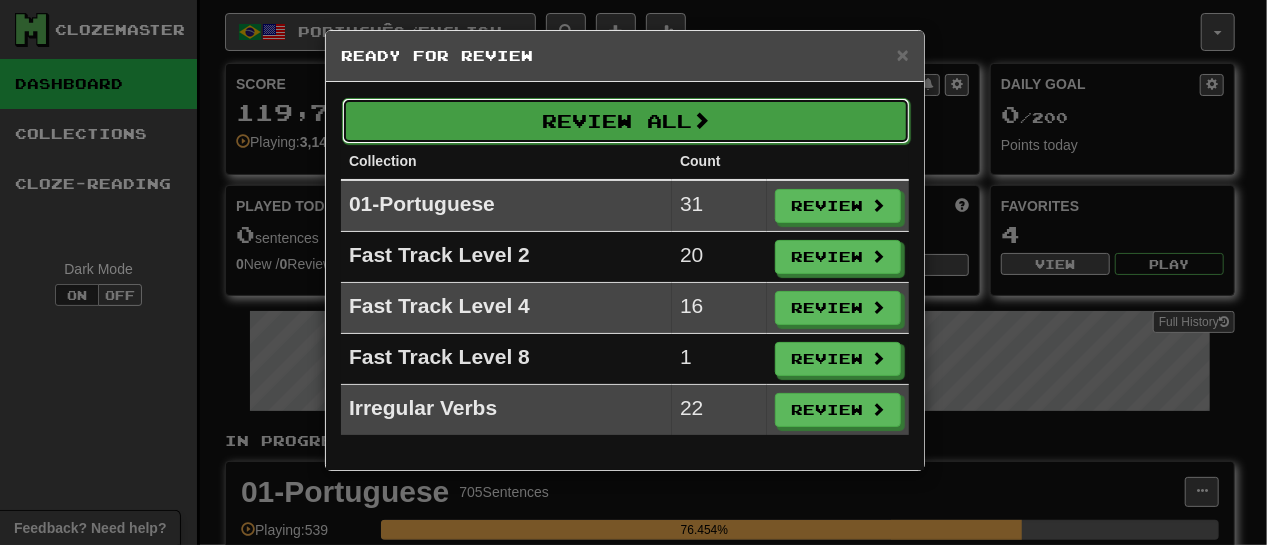 click on "Review All" at bounding box center [626, 121] 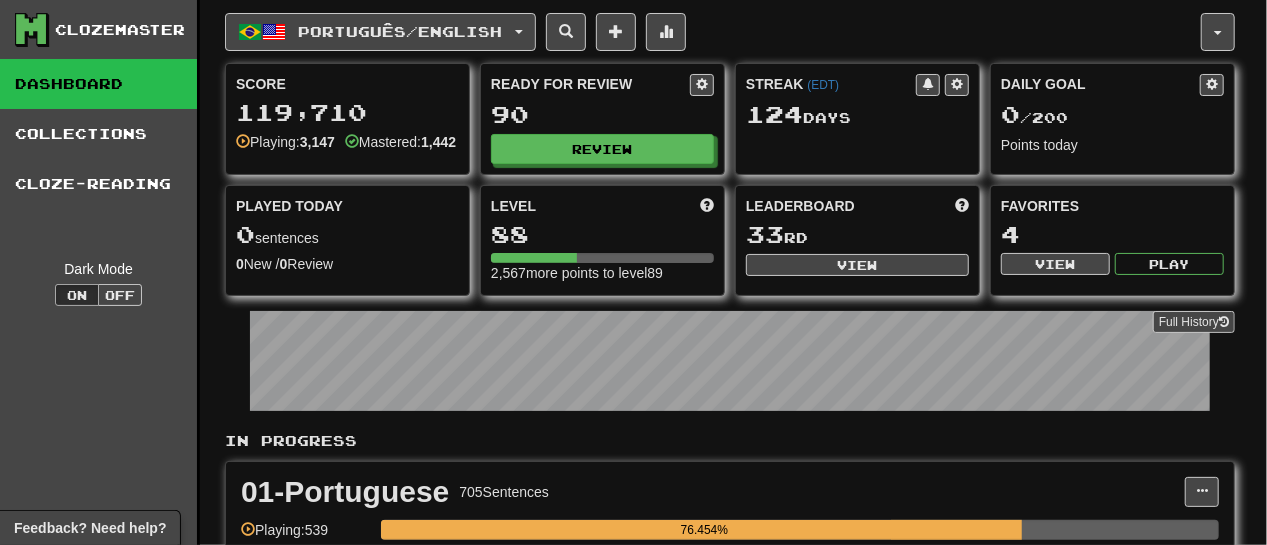 select on "**" 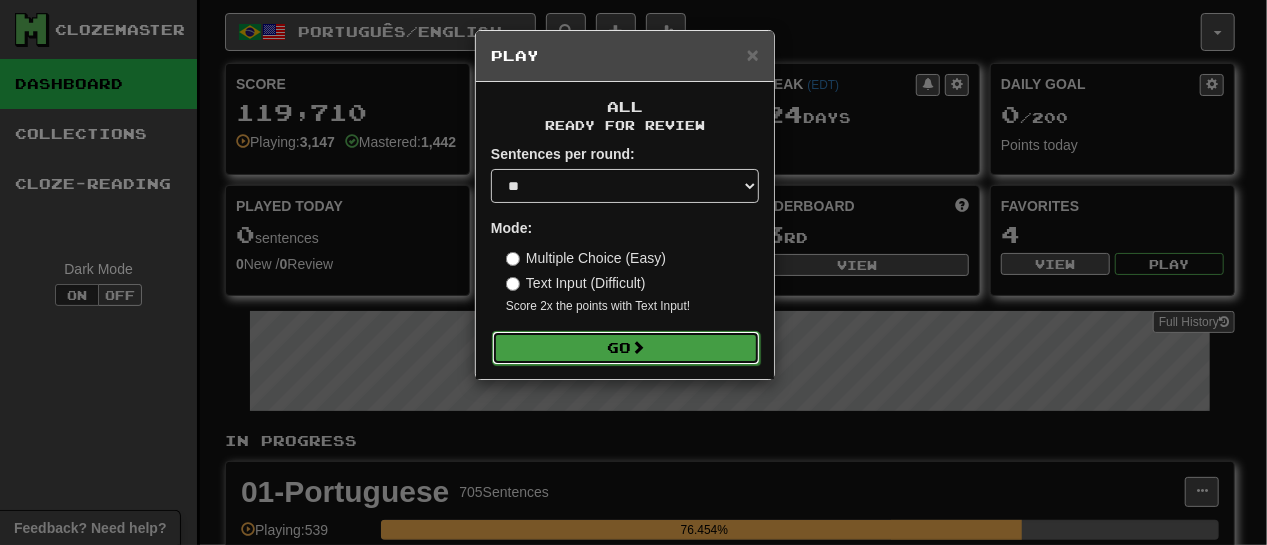 click on "Go" at bounding box center [626, 348] 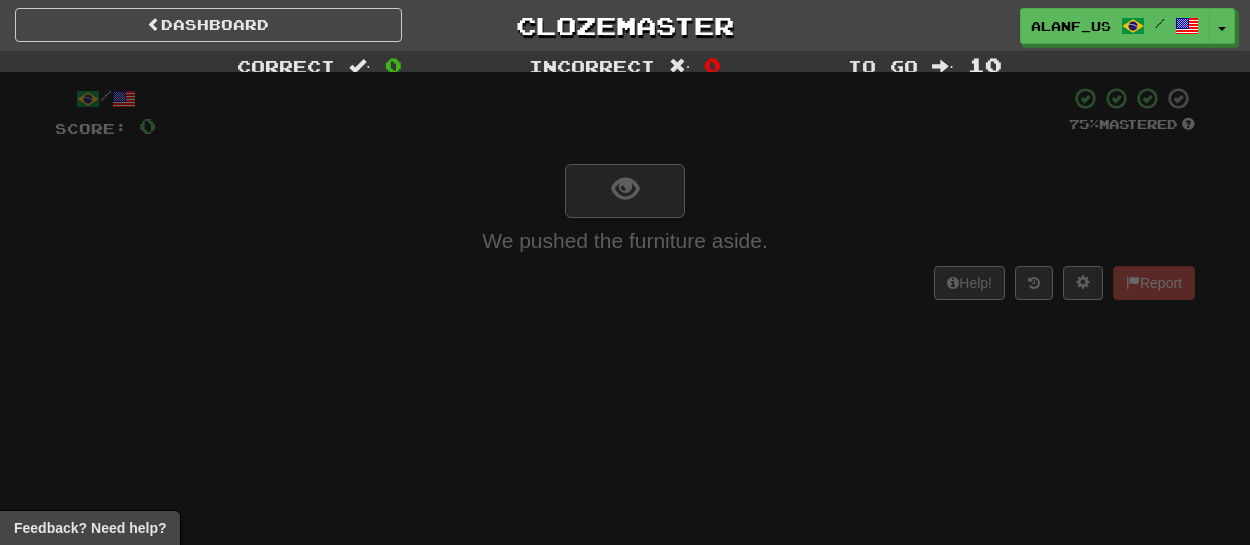 scroll, scrollTop: 0, scrollLeft: 0, axis: both 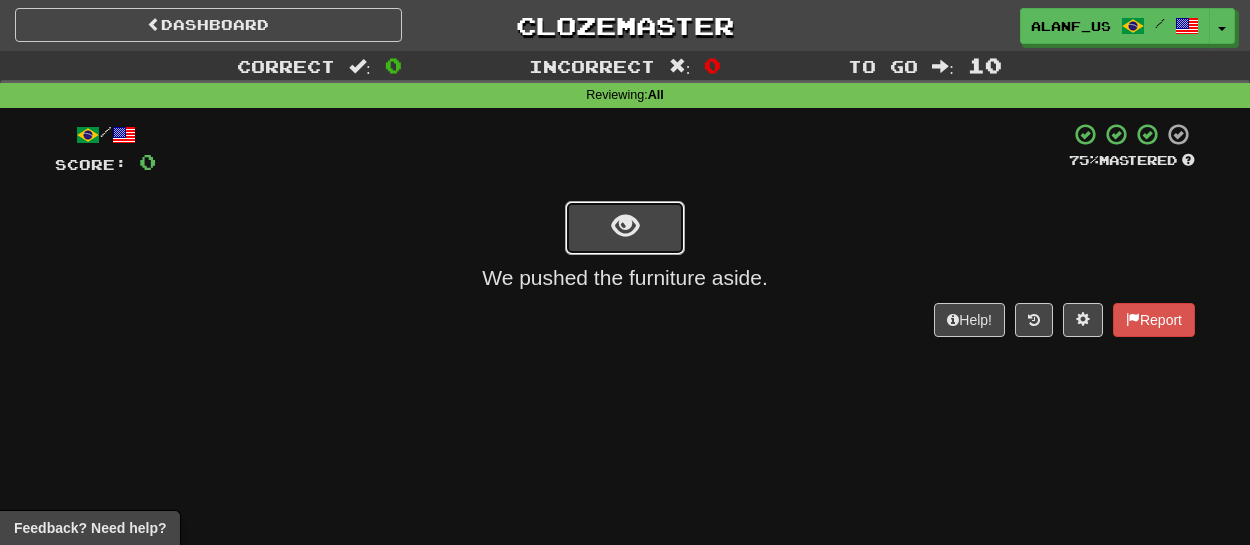 click at bounding box center (625, 228) 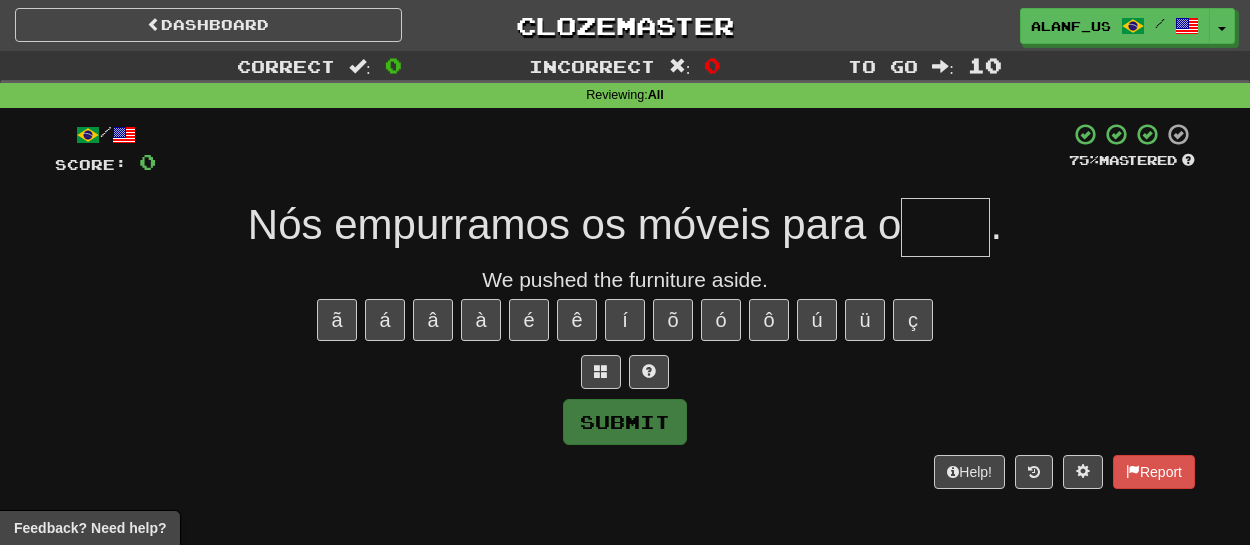 click on "Nós empurramos os móveis para o" at bounding box center (575, 224) 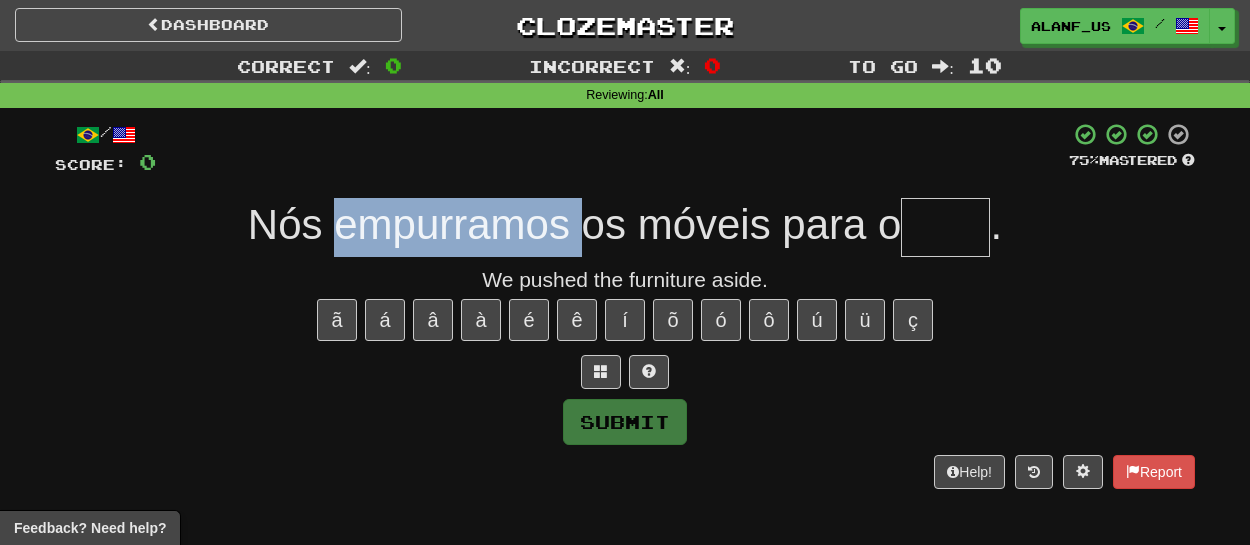 click on "Nós empurramos os móveis para o" at bounding box center (575, 224) 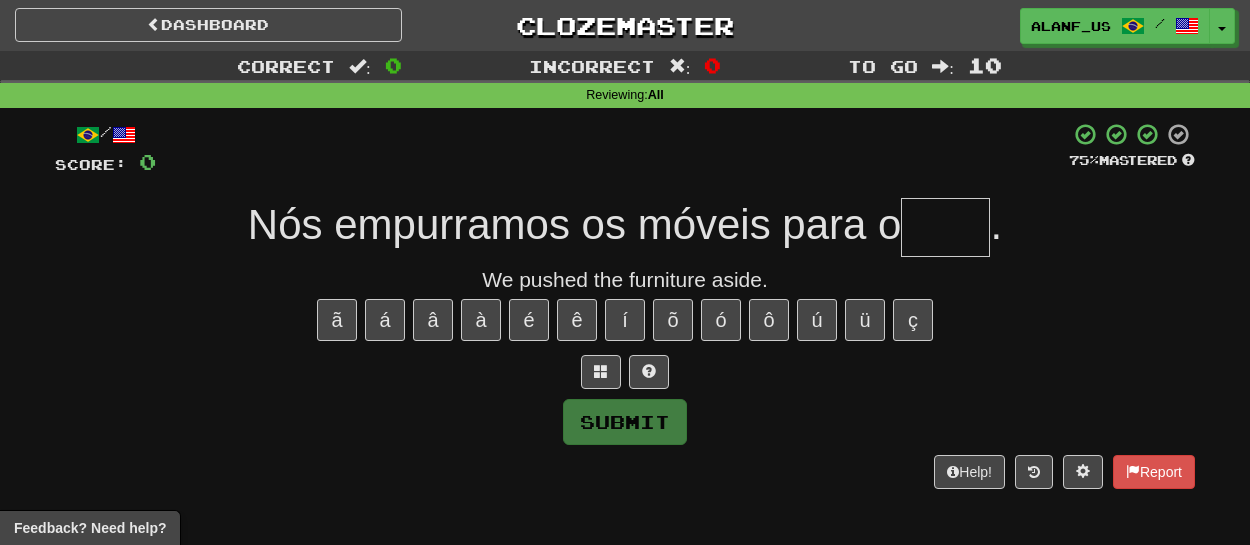 click at bounding box center [945, 227] 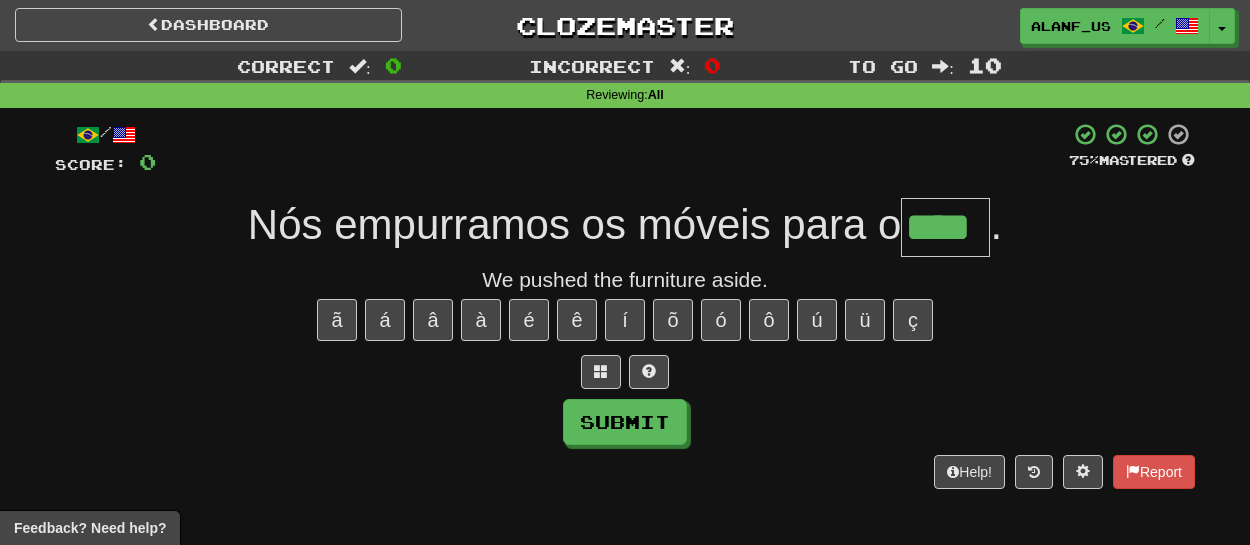 type on "****" 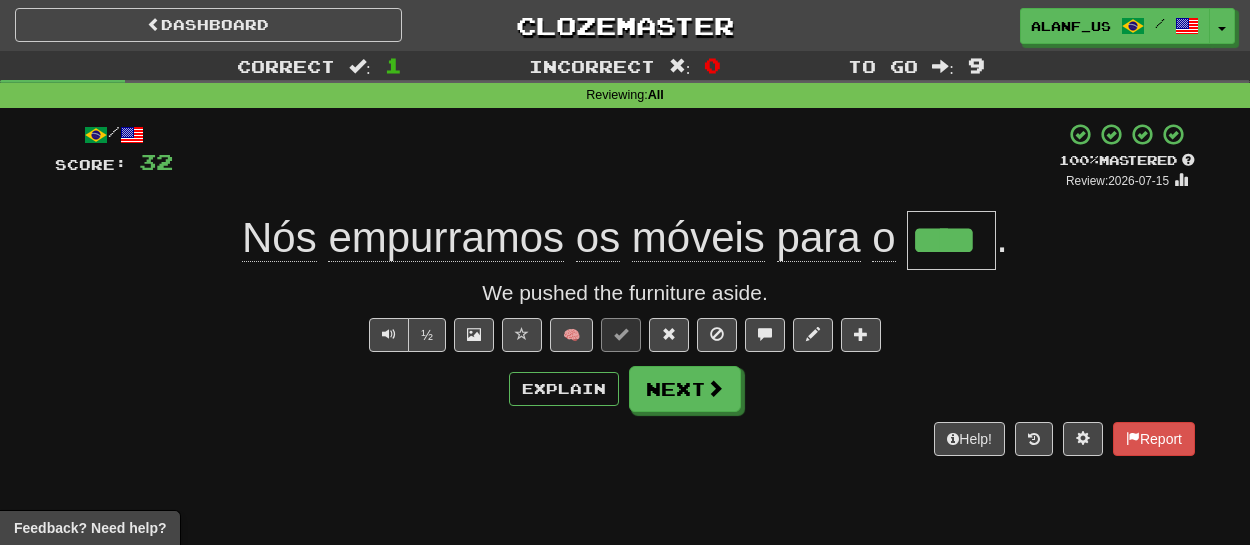 click on "empurramos" at bounding box center (446, 238) 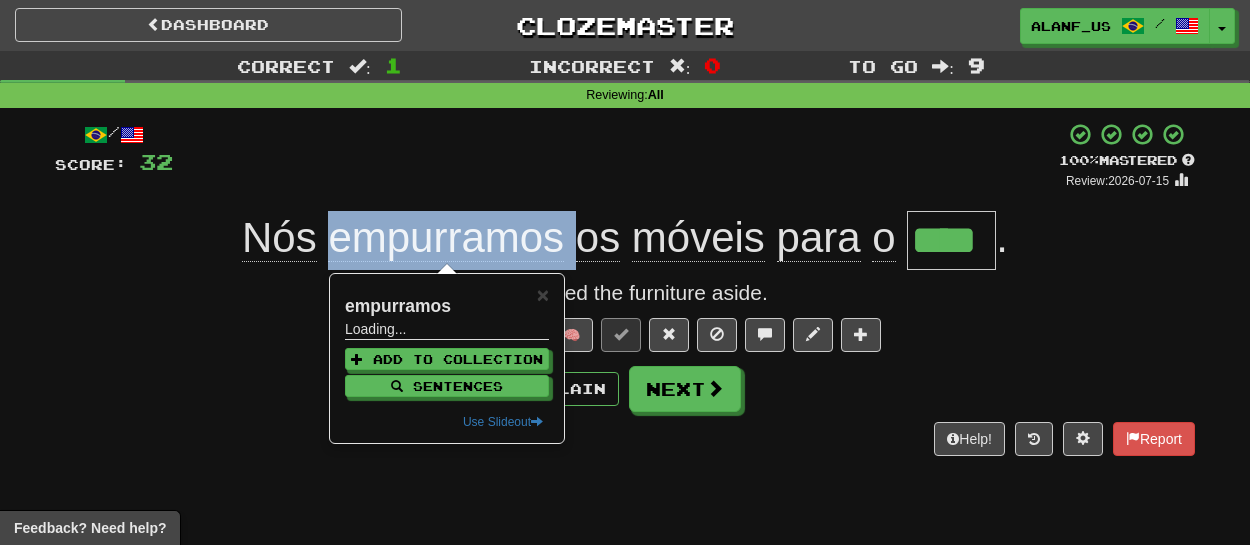 click on "empurramos" at bounding box center (446, 238) 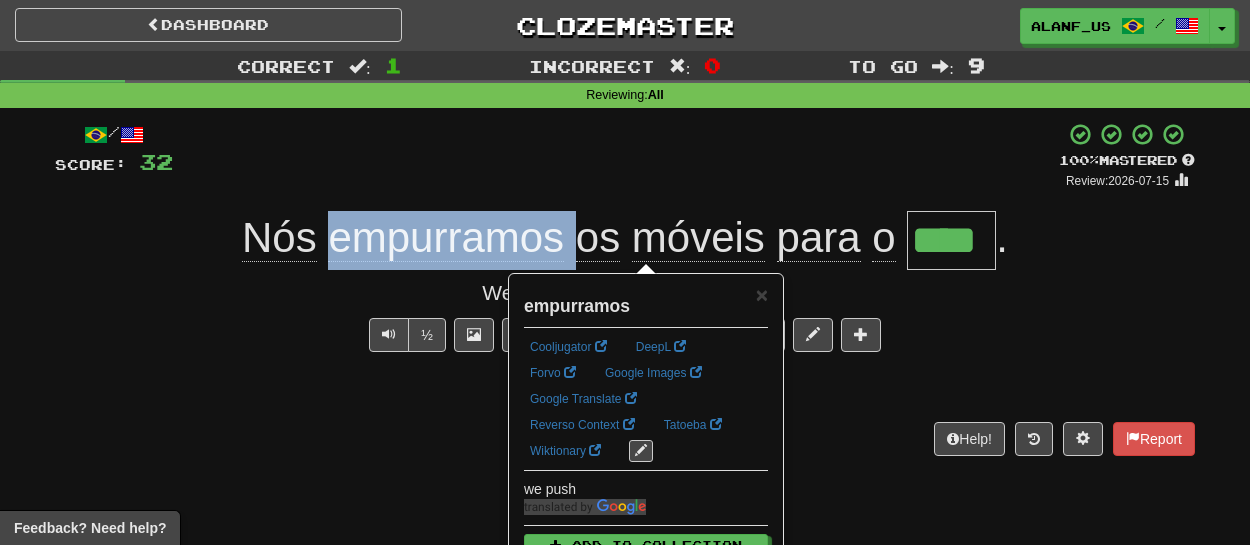 click on "empurramos" at bounding box center [446, 238] 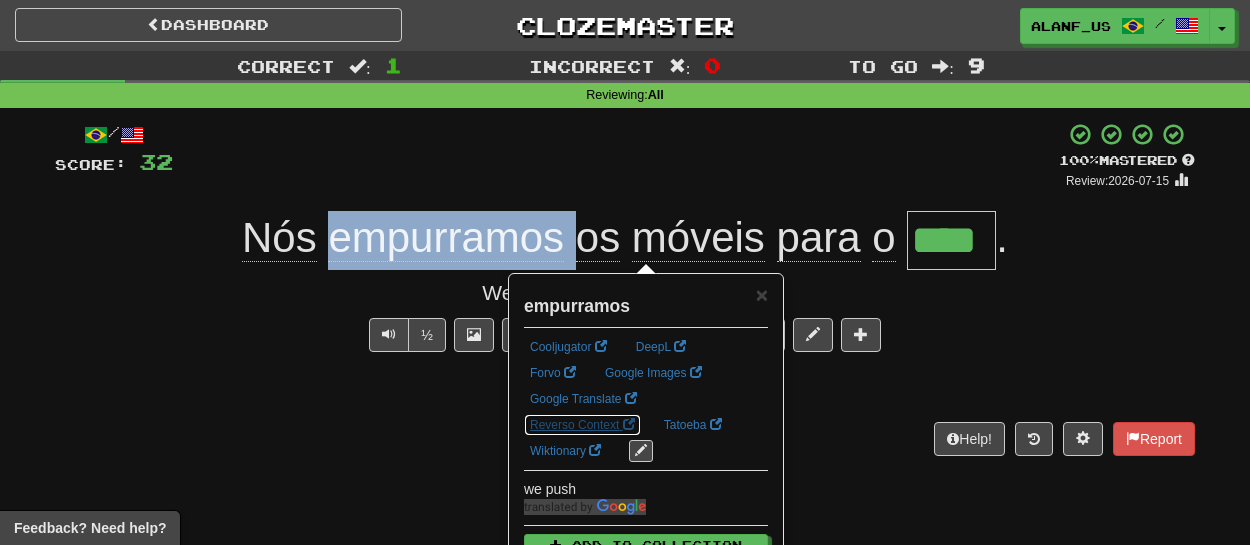 click on "Reverso Context" at bounding box center [582, 425] 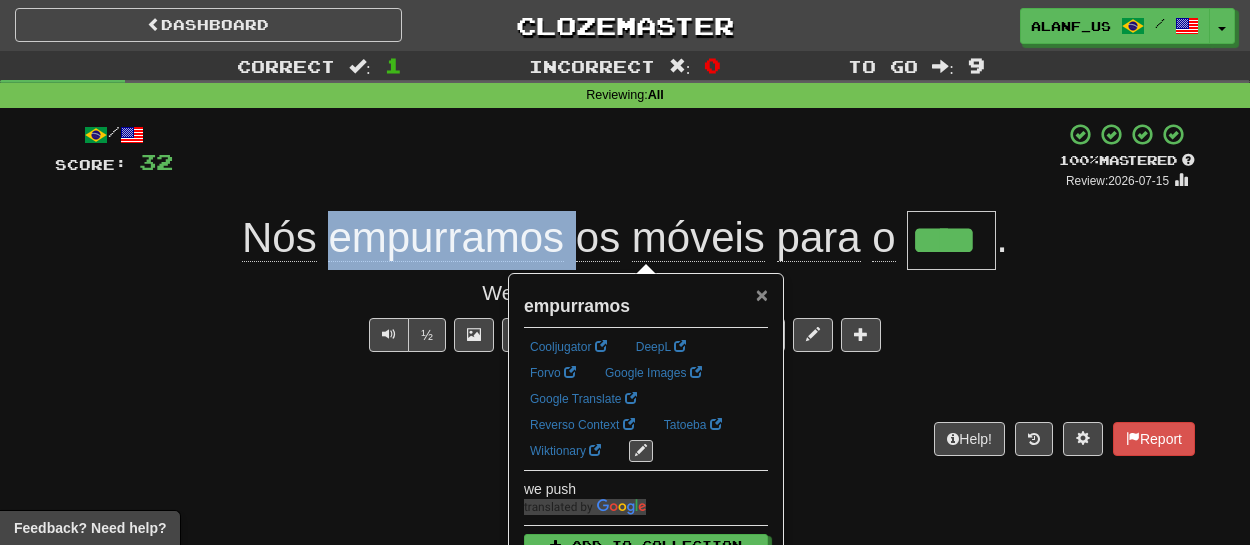 click on "×" at bounding box center (762, 294) 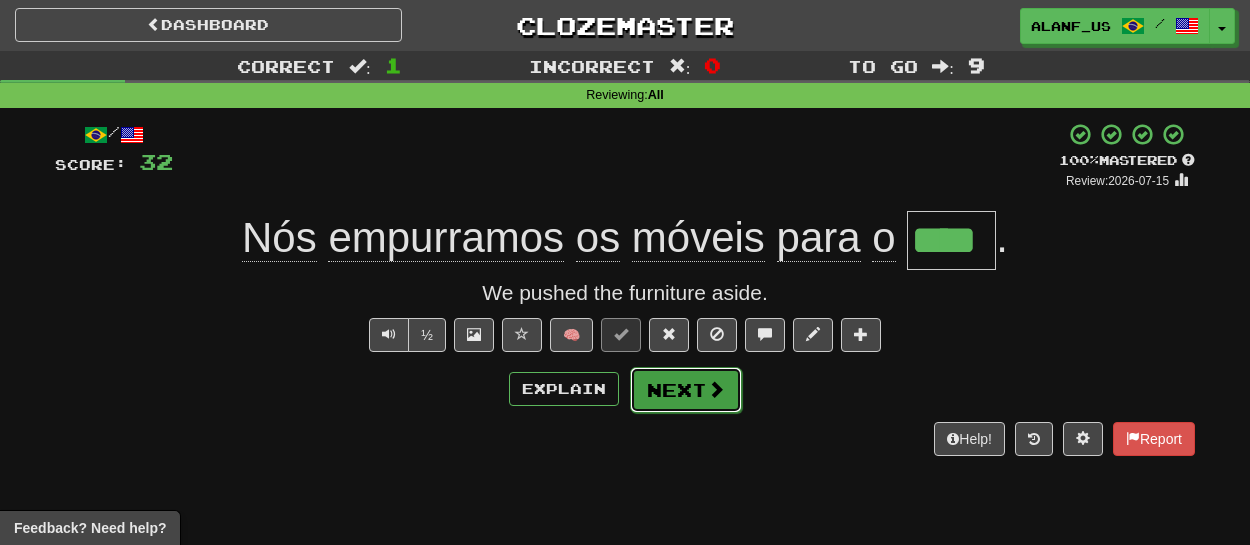 click on "Next" at bounding box center (686, 390) 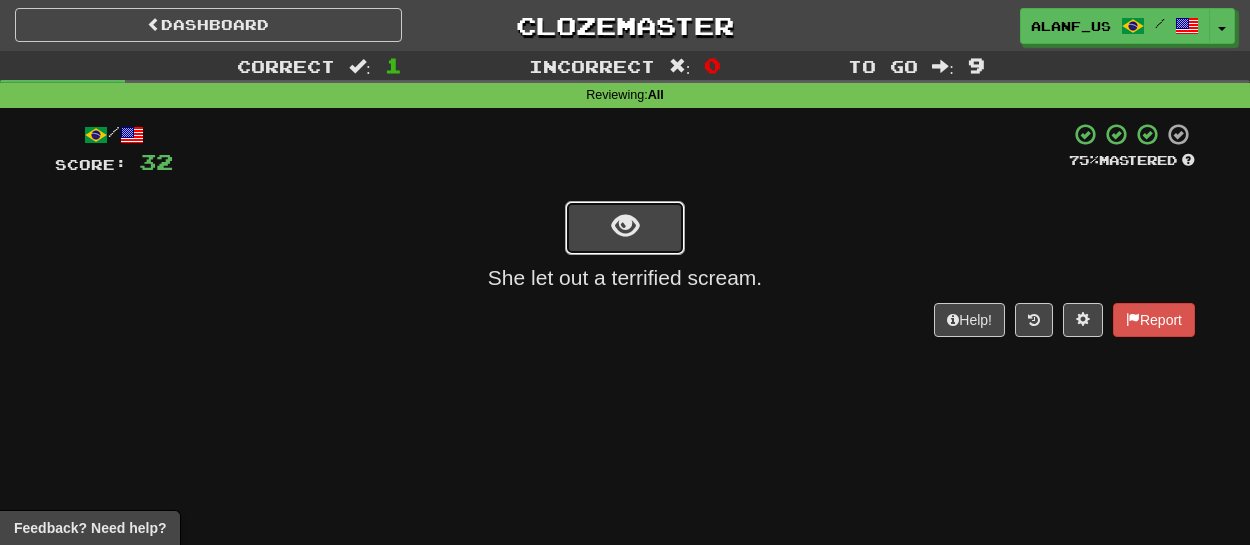 click at bounding box center [625, 228] 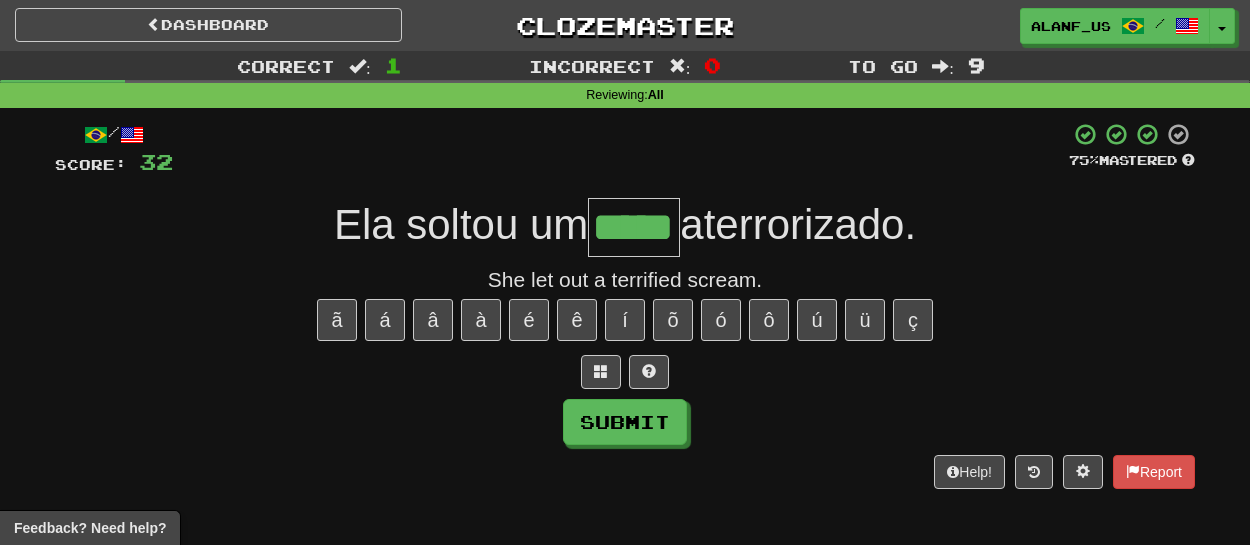 type on "*****" 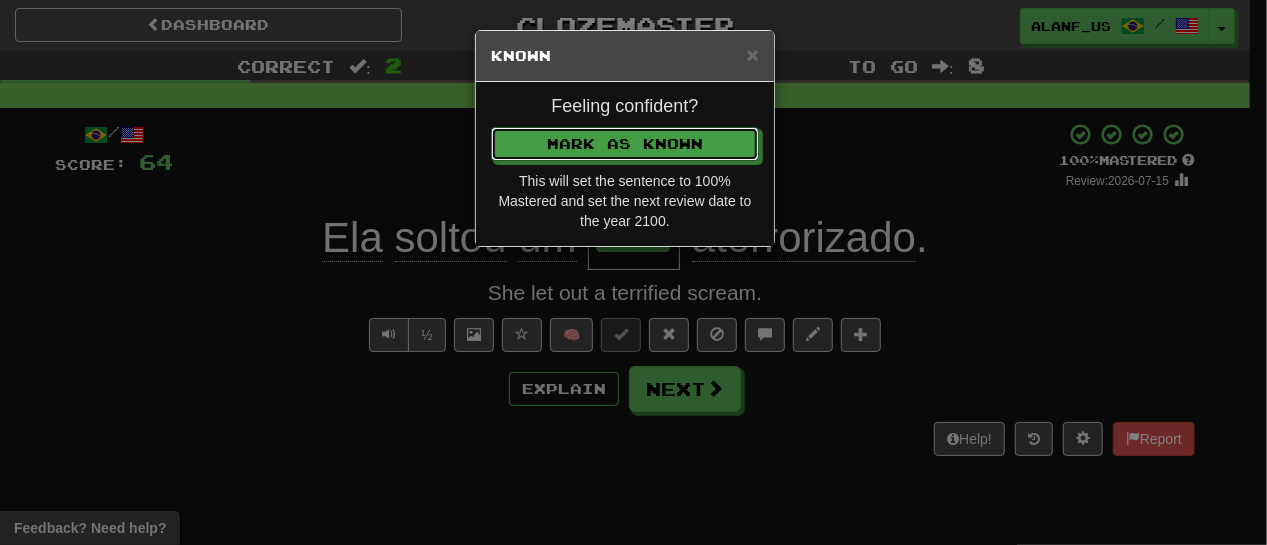 type 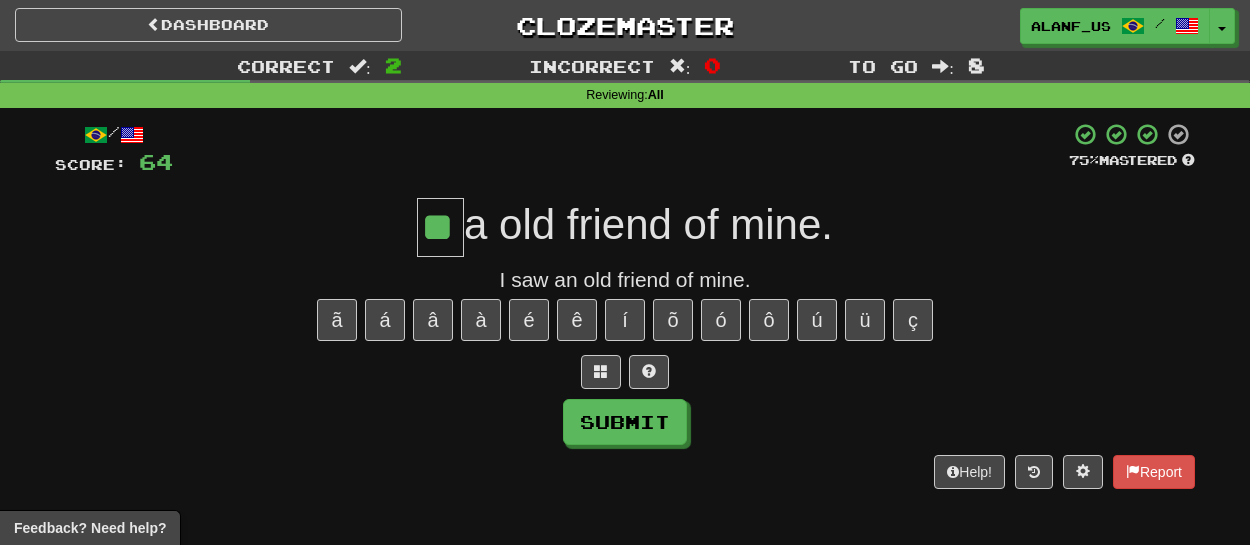 type on "**" 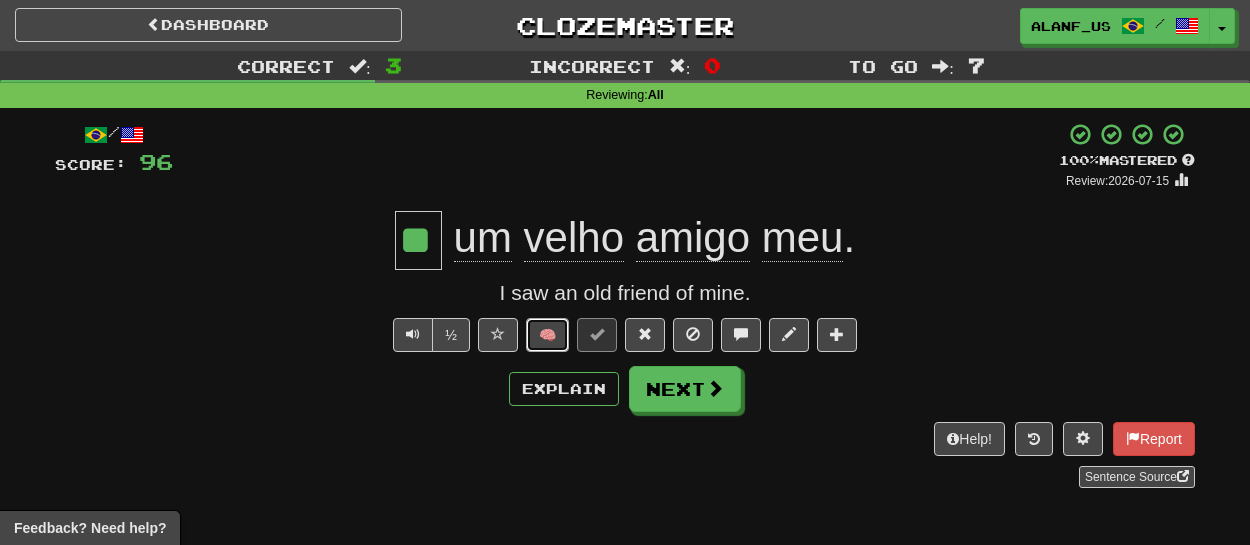 click on "🧠" at bounding box center [547, 335] 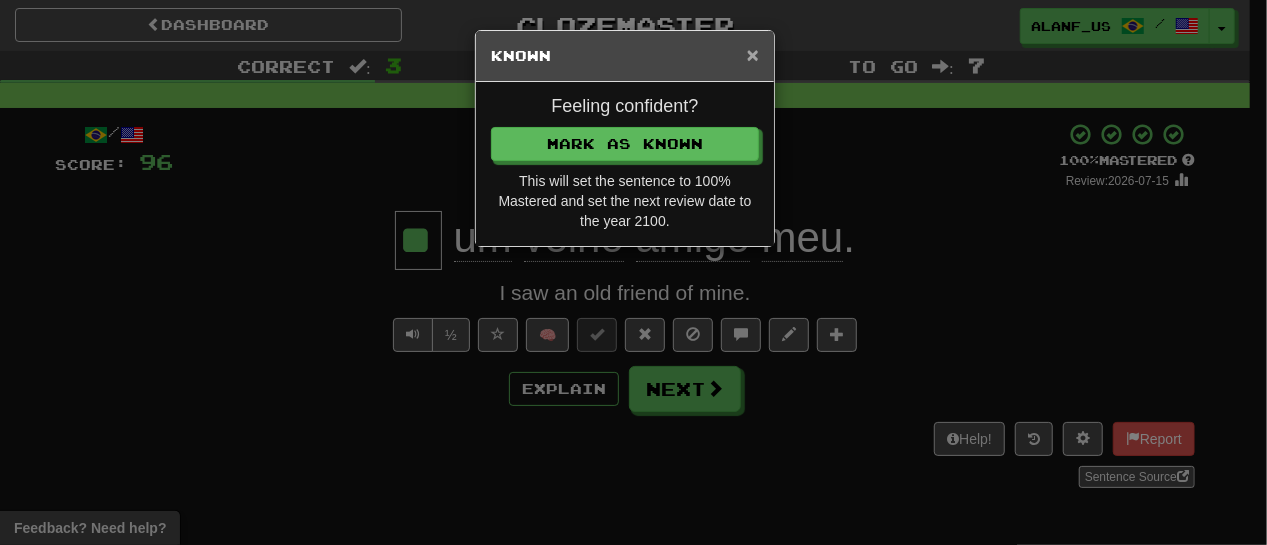 click on "×" at bounding box center [753, 54] 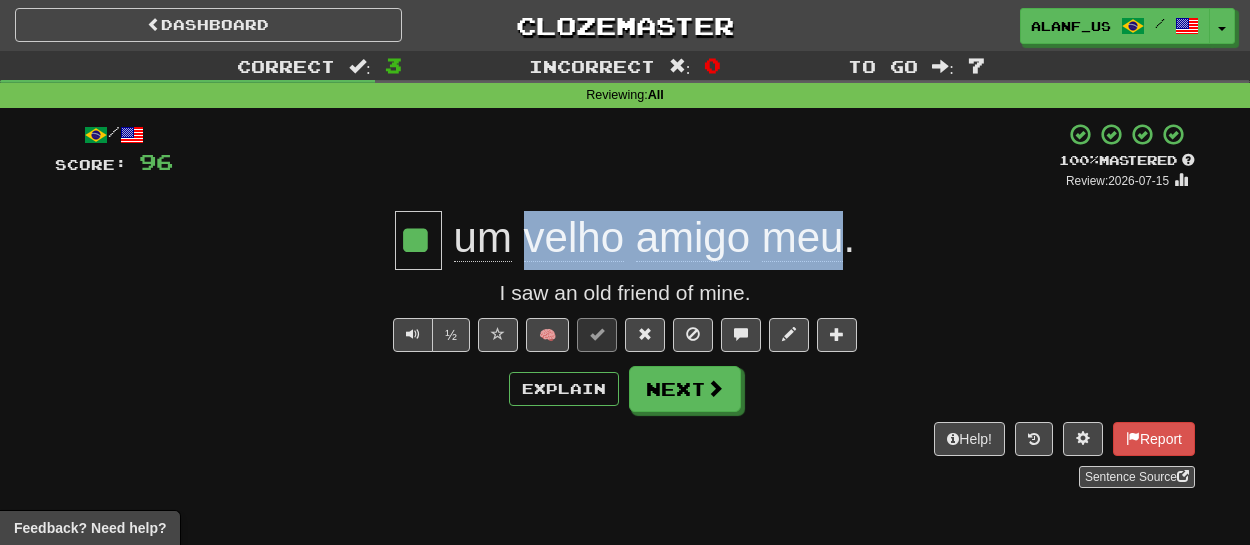 drag, startPoint x: 527, startPoint y: 237, endPoint x: 834, endPoint y: 221, distance: 307.41666 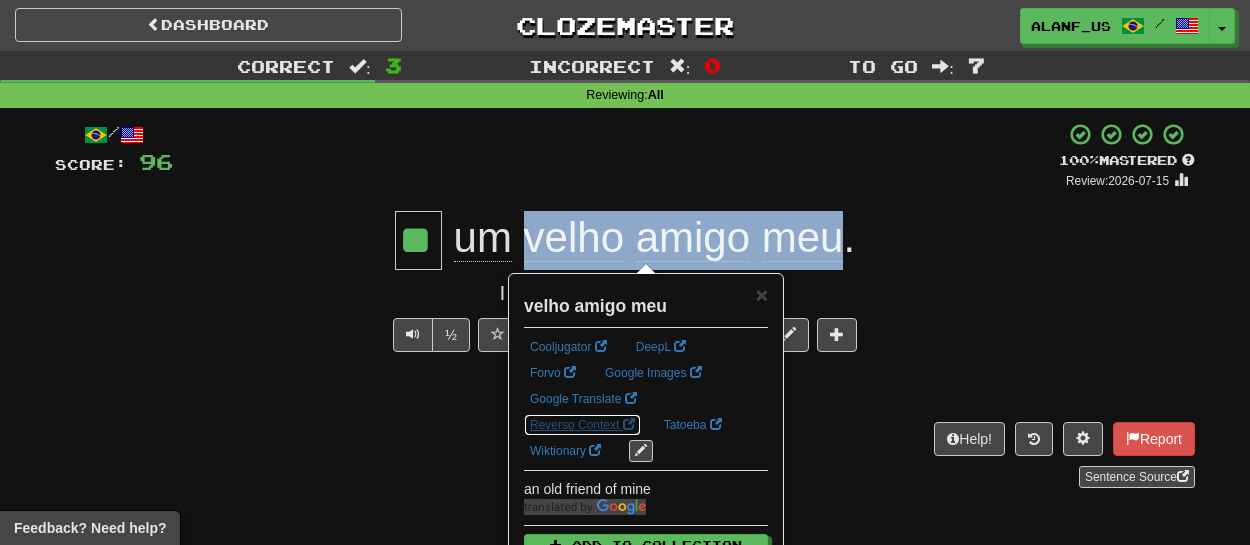 click on "Reverso Context" at bounding box center [582, 425] 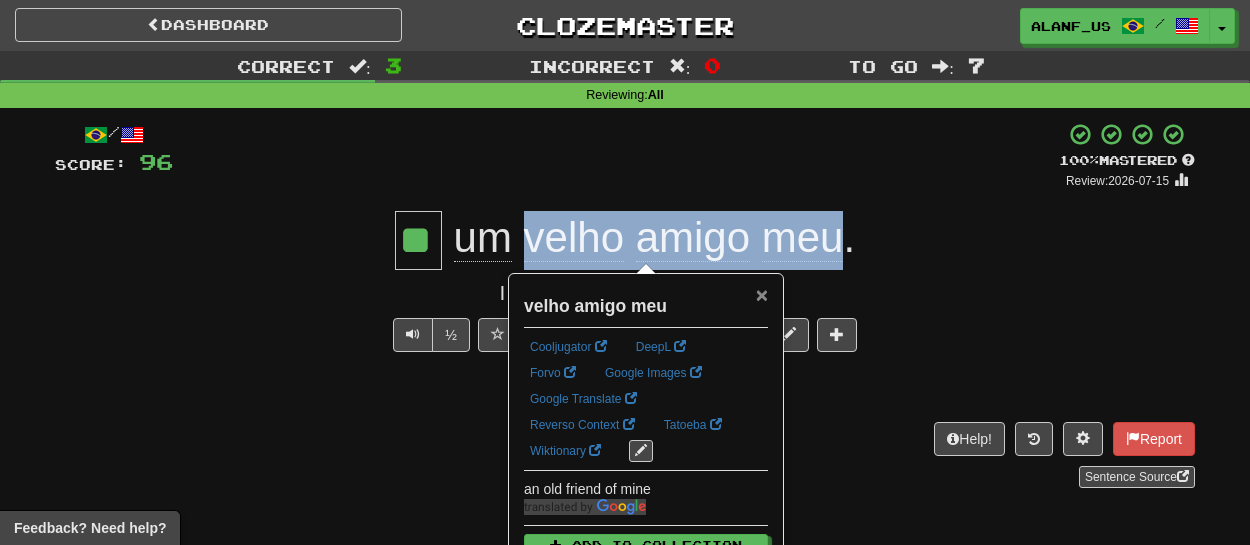 click on "×" at bounding box center [762, 294] 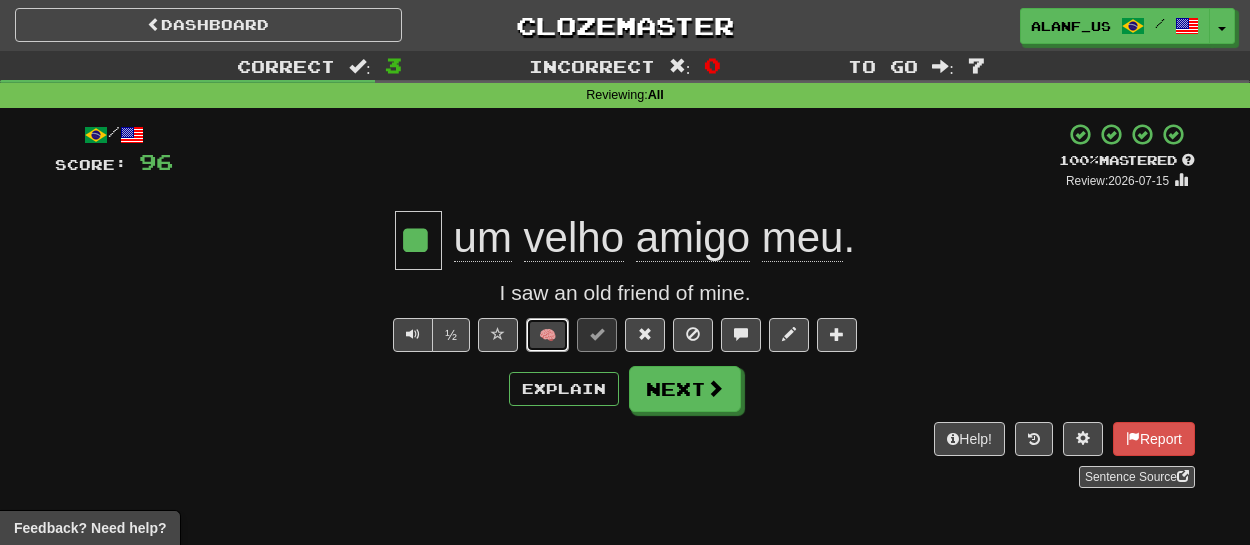 click on "🧠" at bounding box center [547, 335] 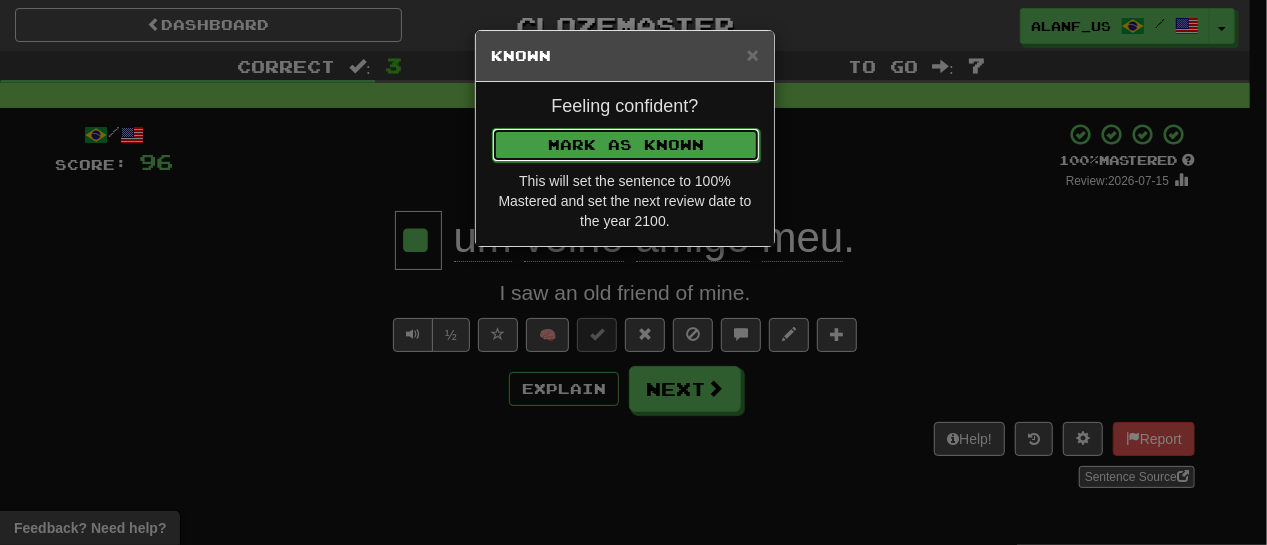 click on "Mark as Known" at bounding box center [626, 145] 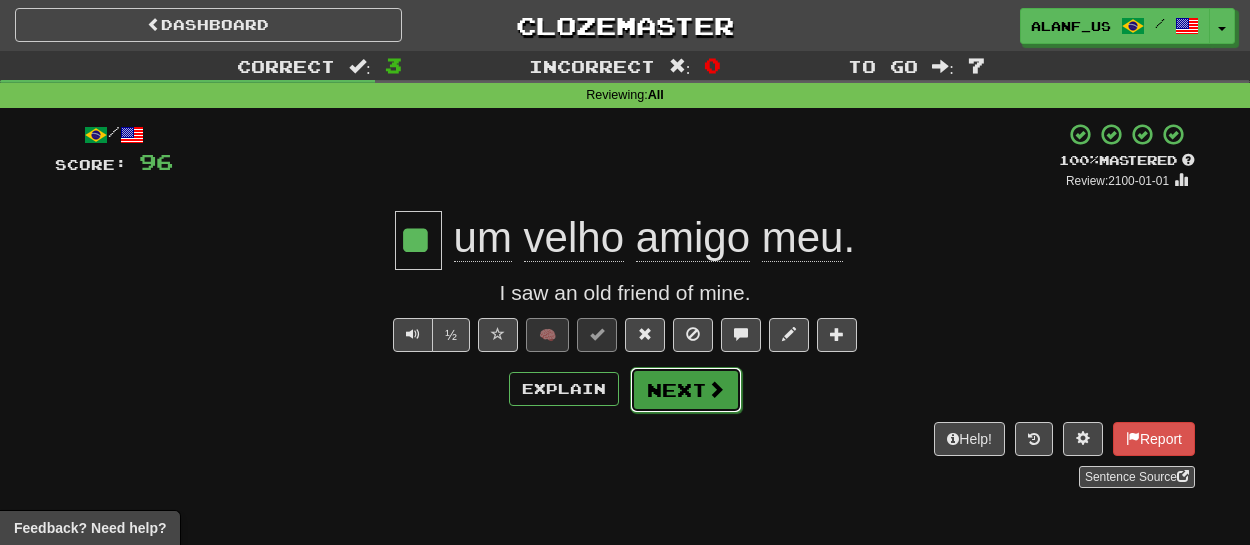 click on "Next" at bounding box center (686, 390) 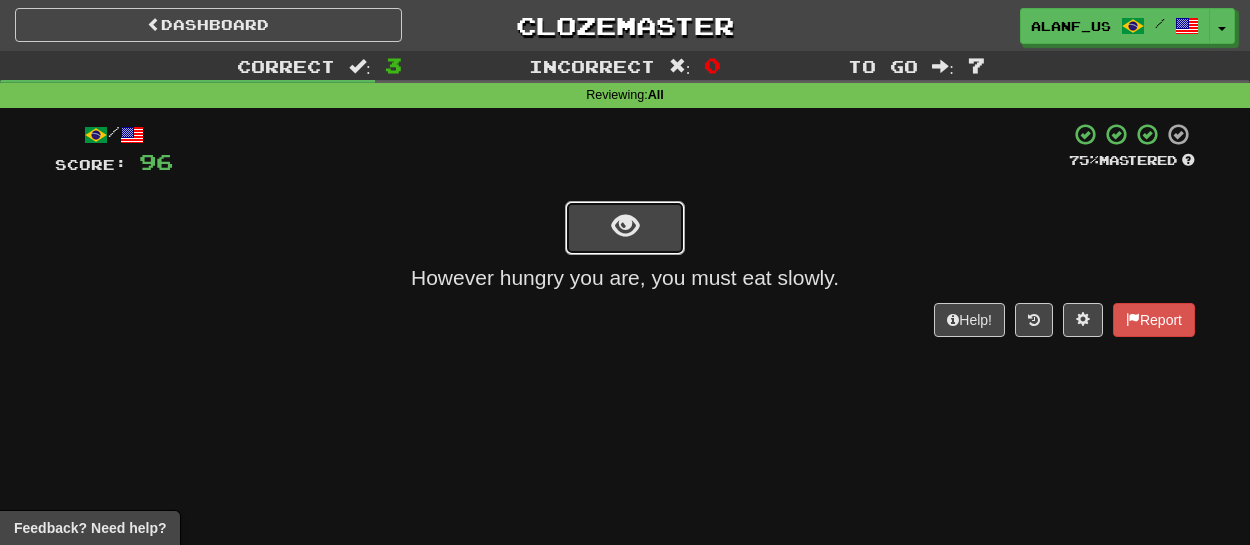 click at bounding box center (625, 228) 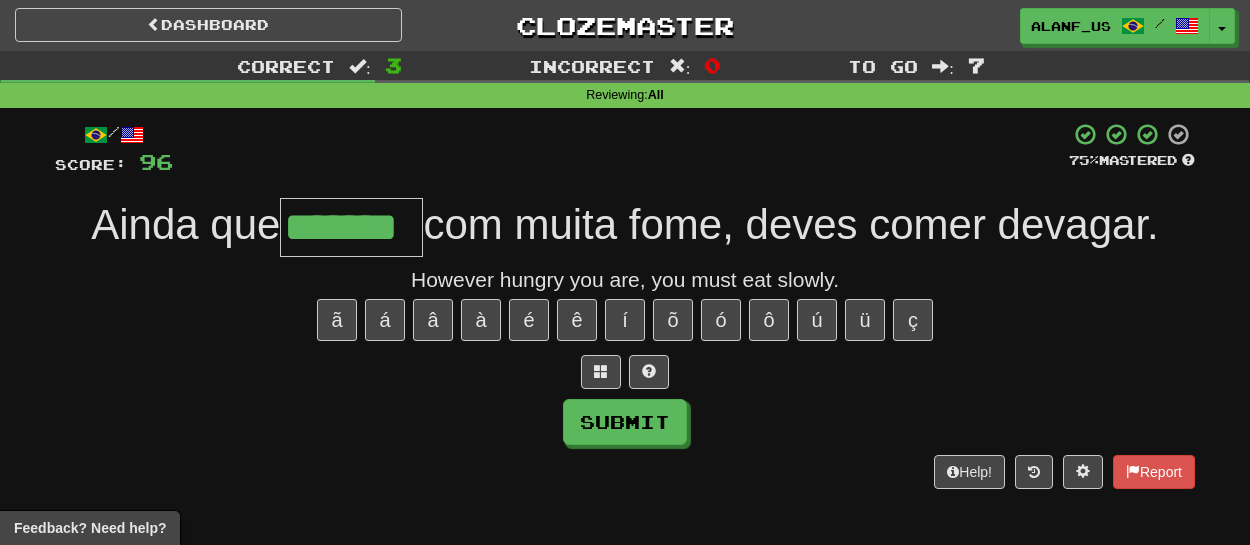 type on "*******" 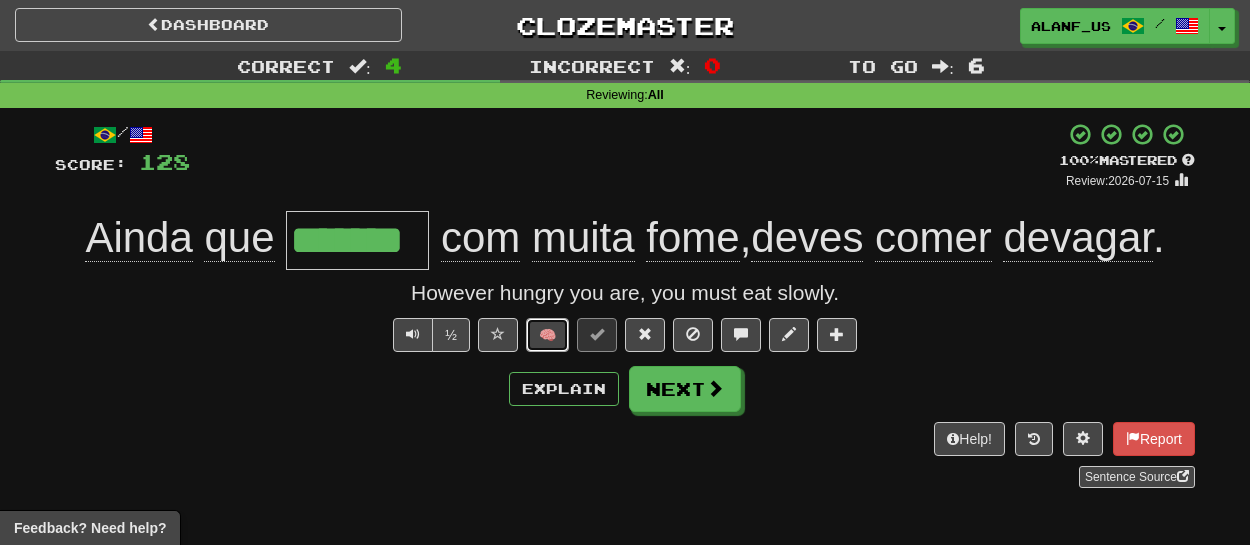 click on "🧠" at bounding box center (547, 335) 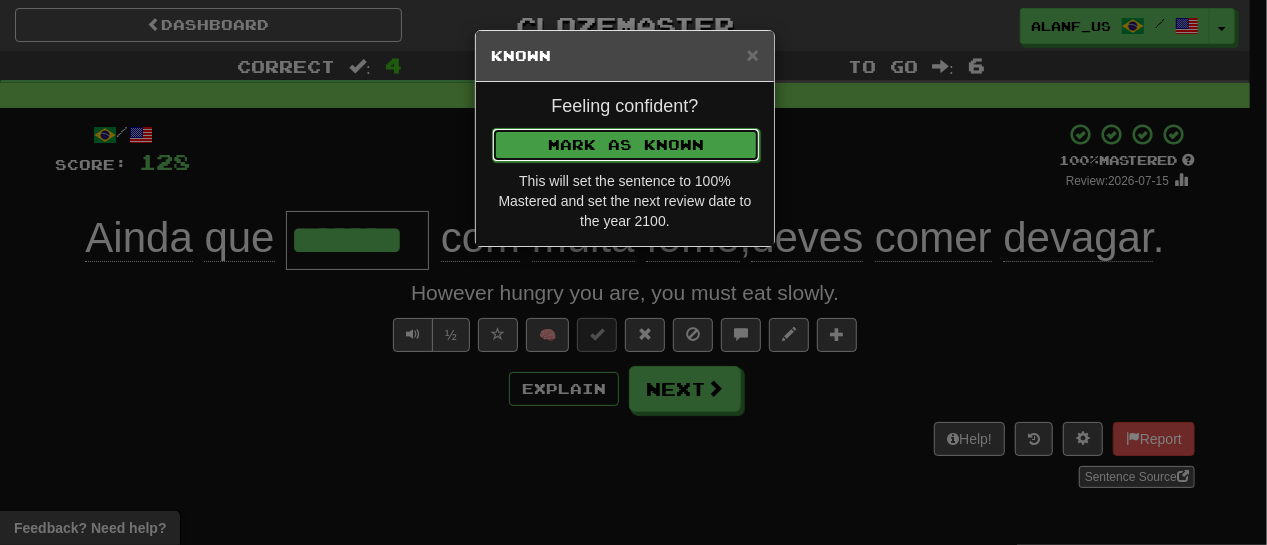 click on "Mark as Known" at bounding box center (626, 145) 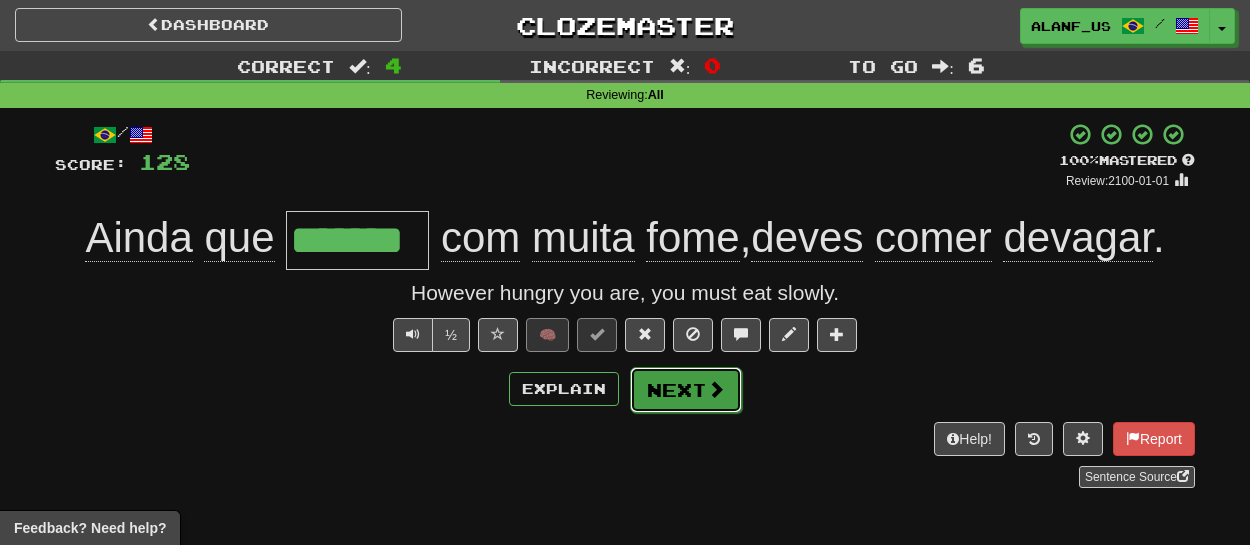 click on "Next" at bounding box center [686, 390] 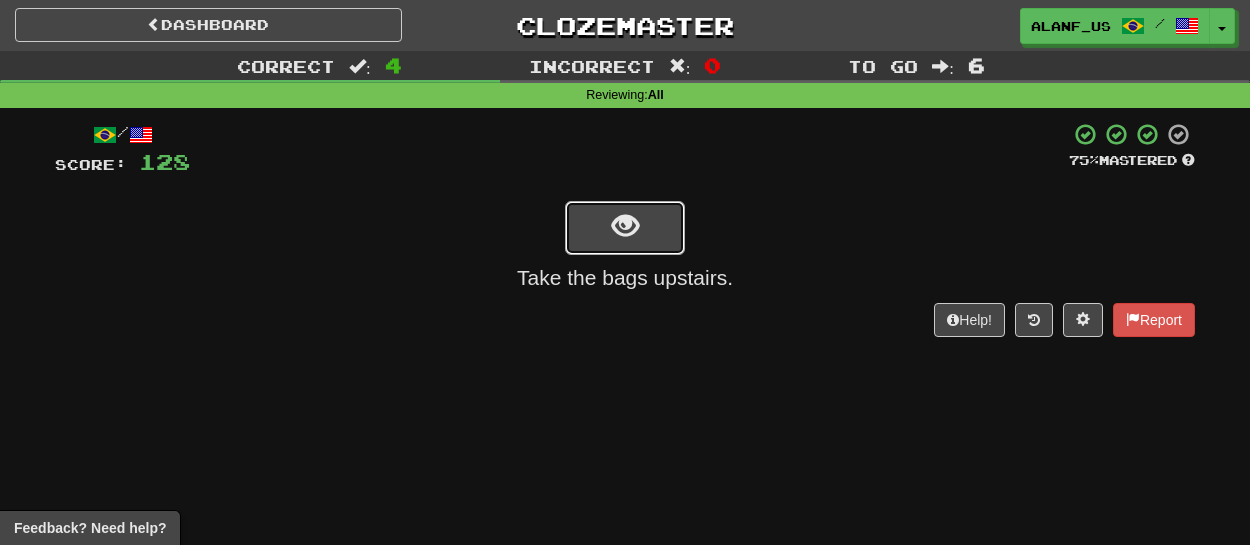 click at bounding box center [625, 228] 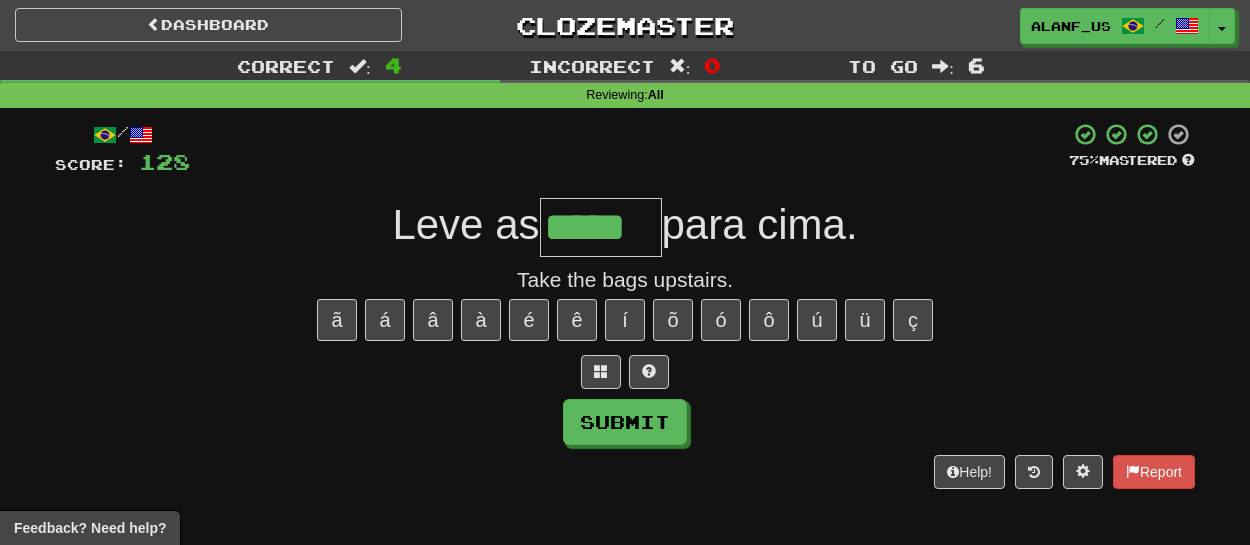 type on "*****" 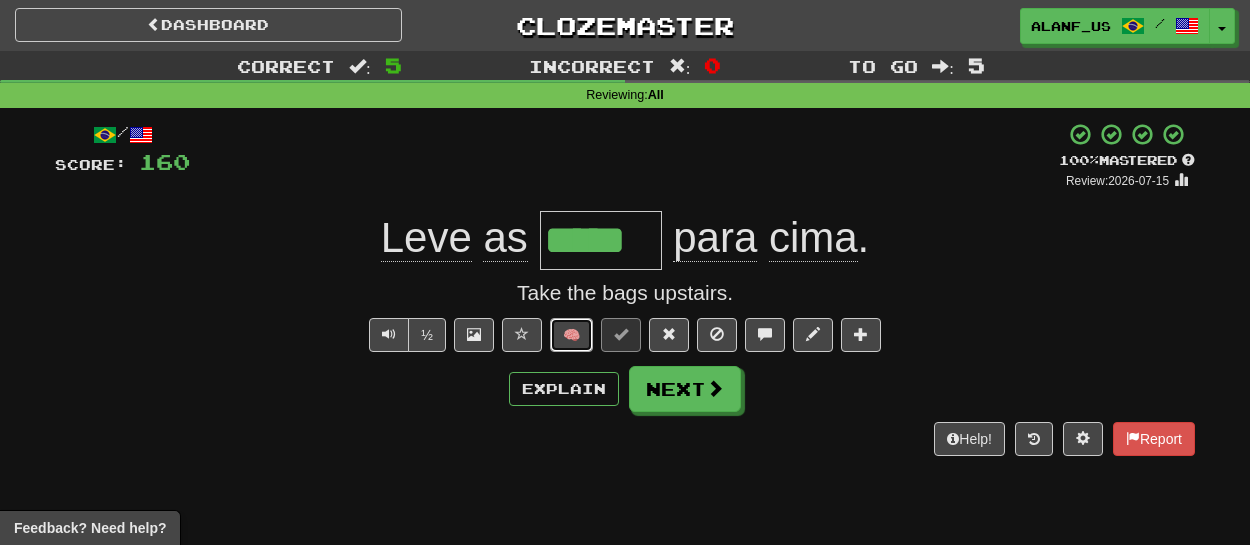 click on "🧠" at bounding box center [571, 335] 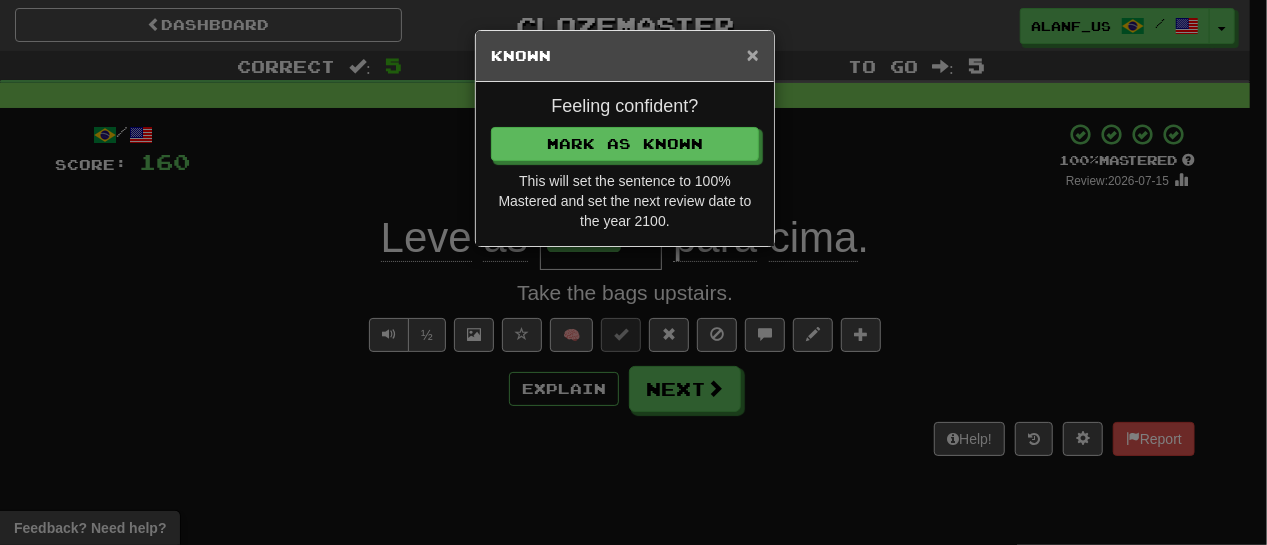 click on "×" at bounding box center [753, 54] 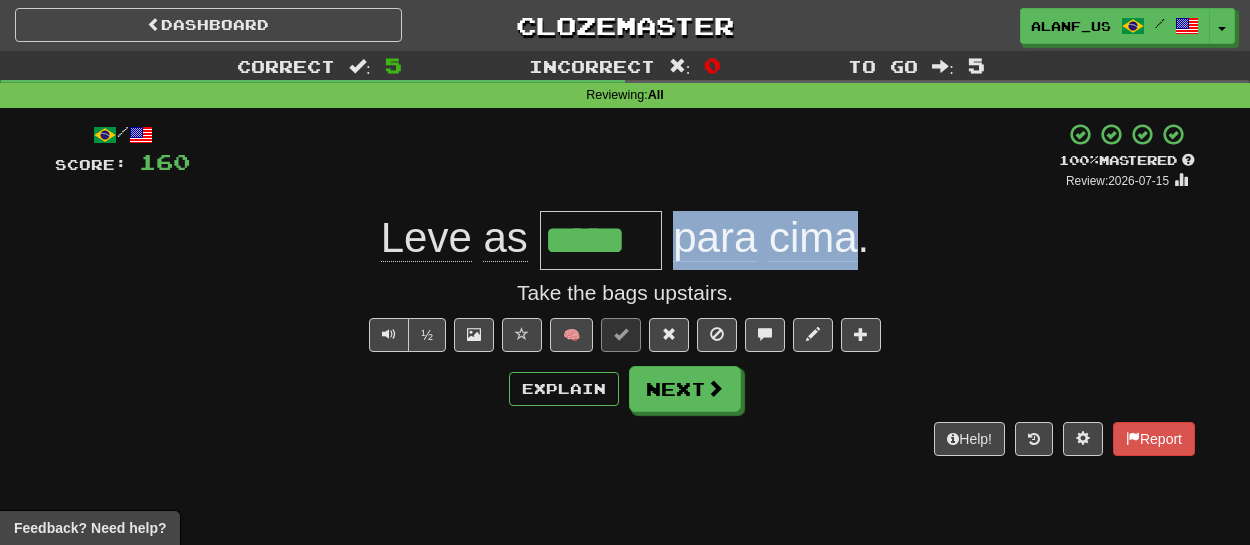 drag, startPoint x: 677, startPoint y: 239, endPoint x: 855, endPoint y: 243, distance: 178.04494 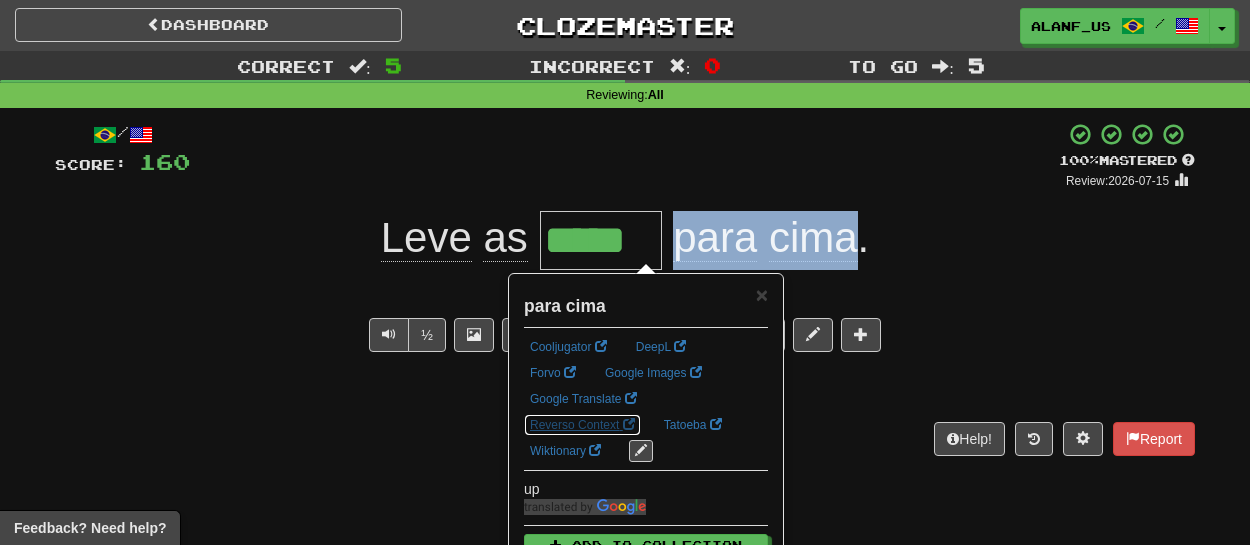click on "Reverso Context" at bounding box center (582, 425) 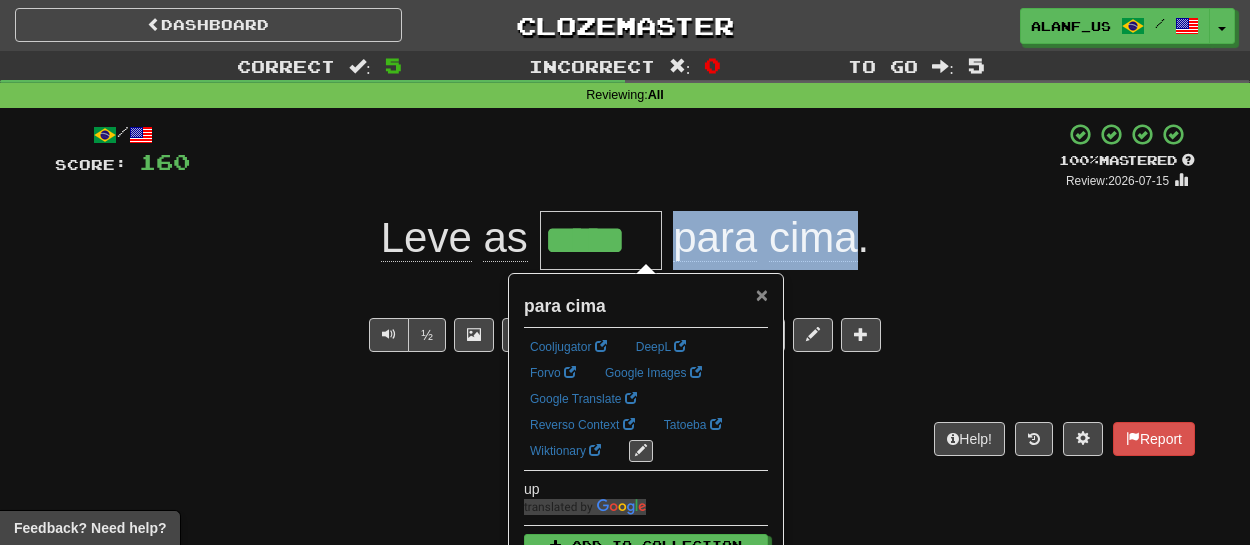 click on "×" at bounding box center [762, 294] 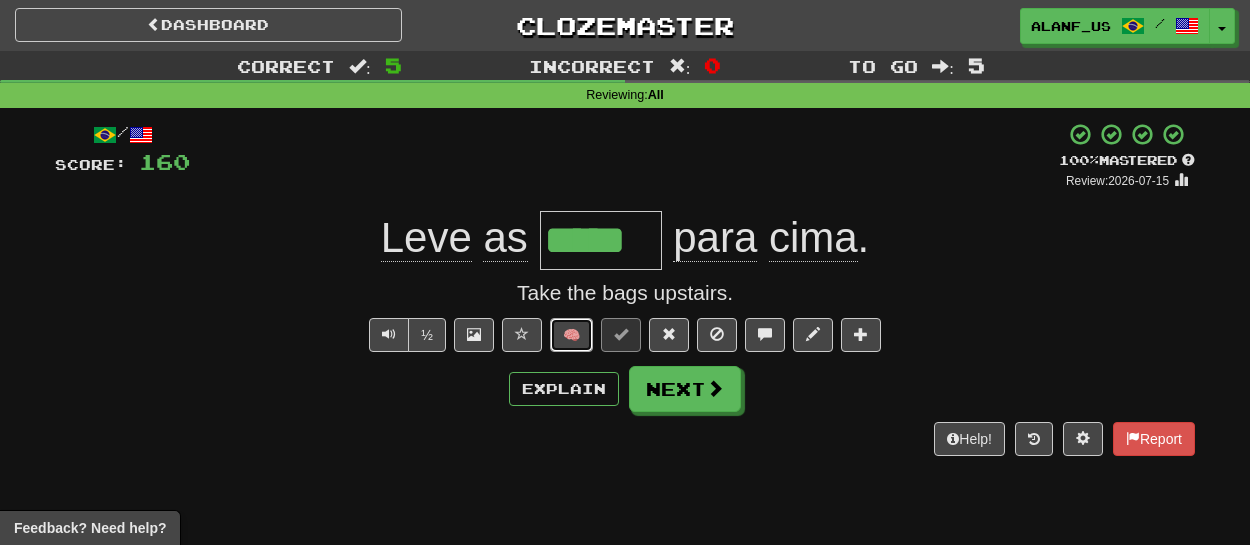 click on "🧠" at bounding box center [571, 335] 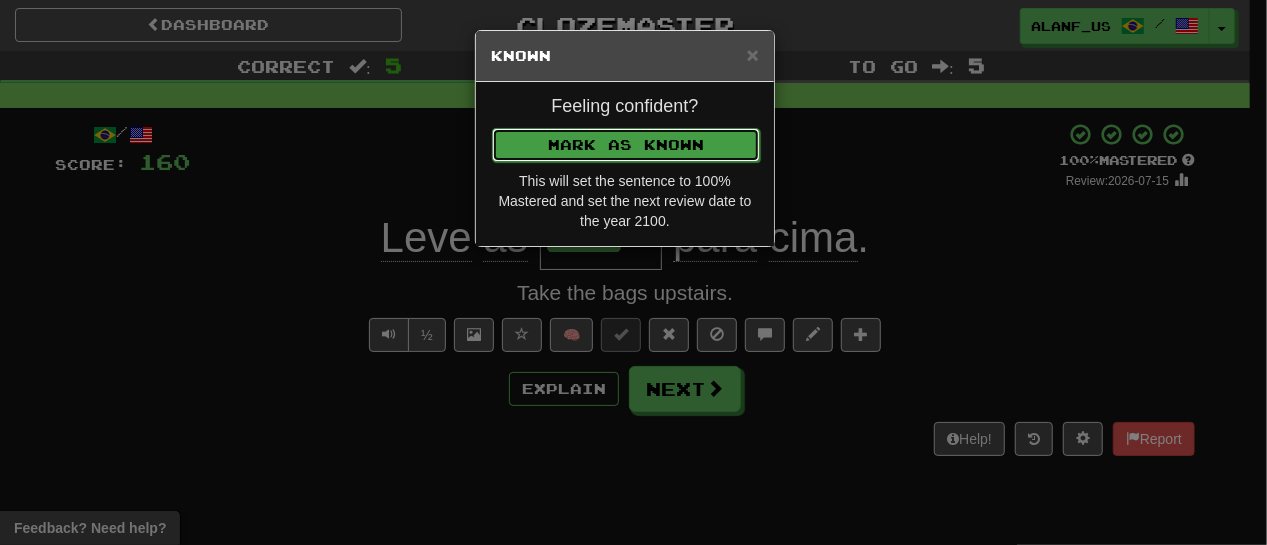 click on "Mark as Known" at bounding box center (626, 145) 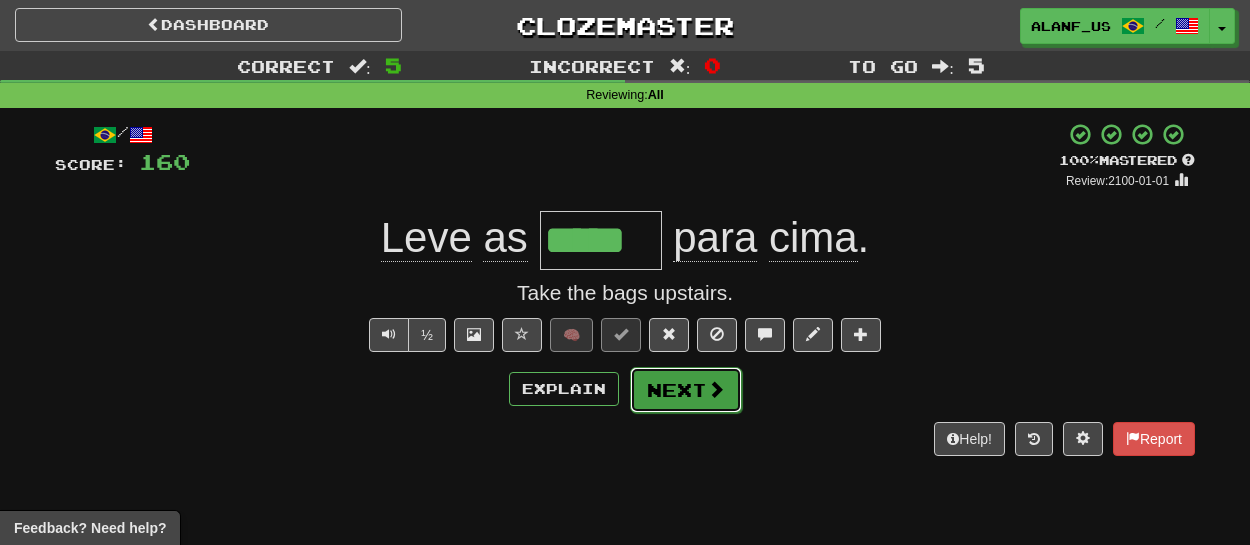 click on "Next" at bounding box center [686, 390] 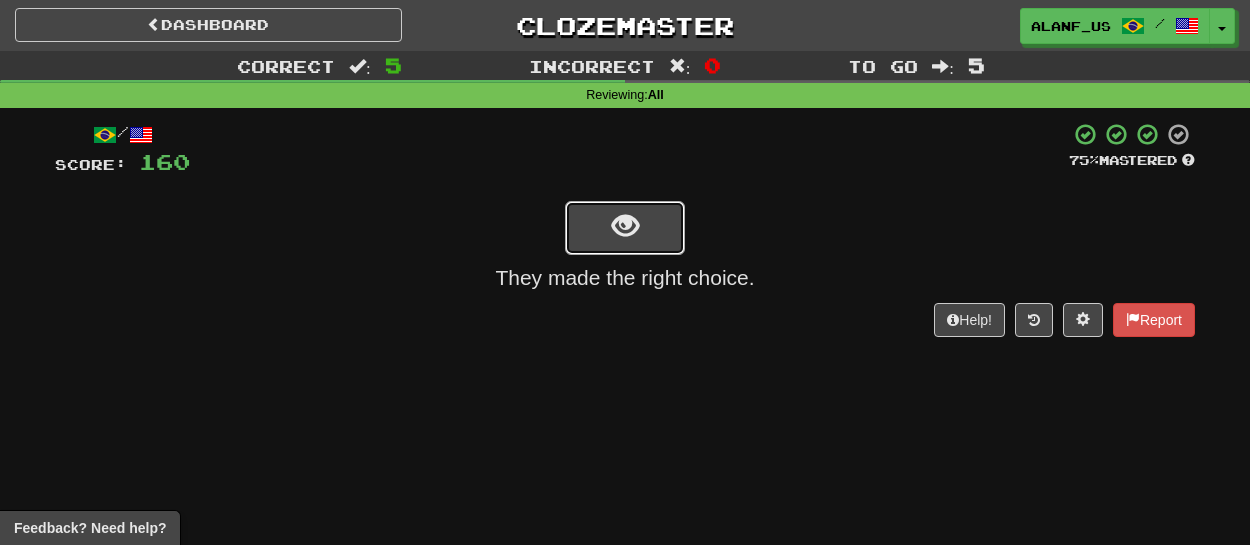click at bounding box center (625, 228) 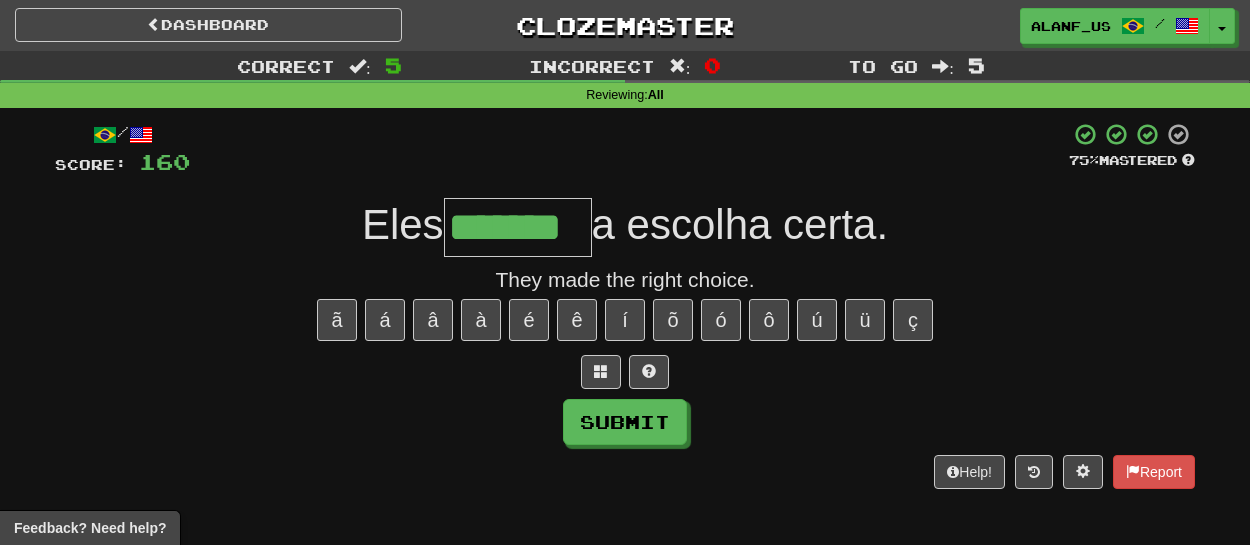 type on "*******" 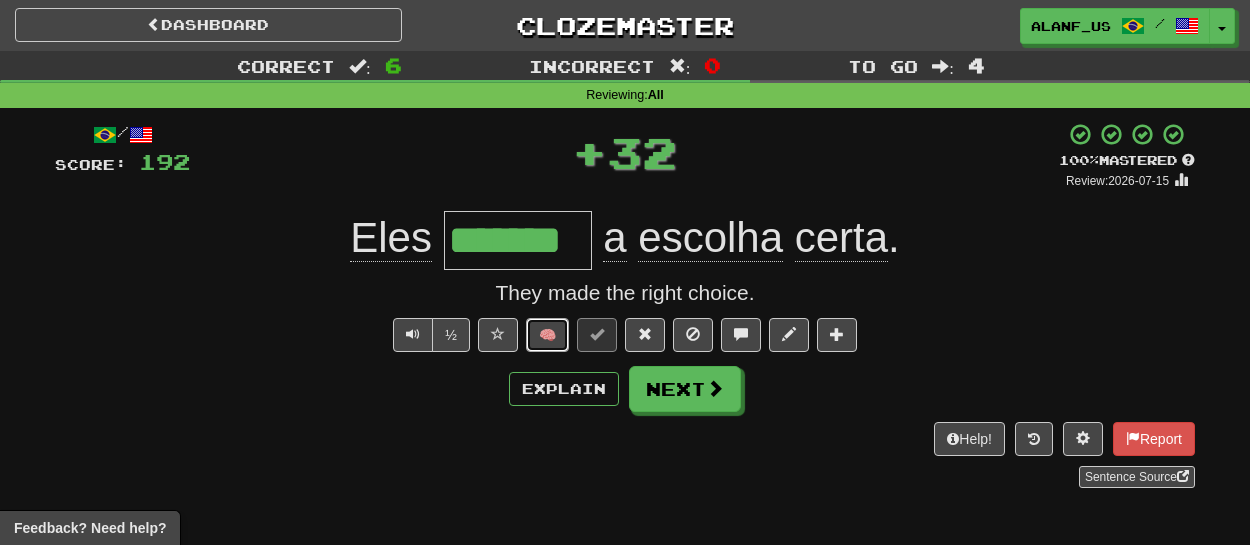click on "🧠" at bounding box center [547, 335] 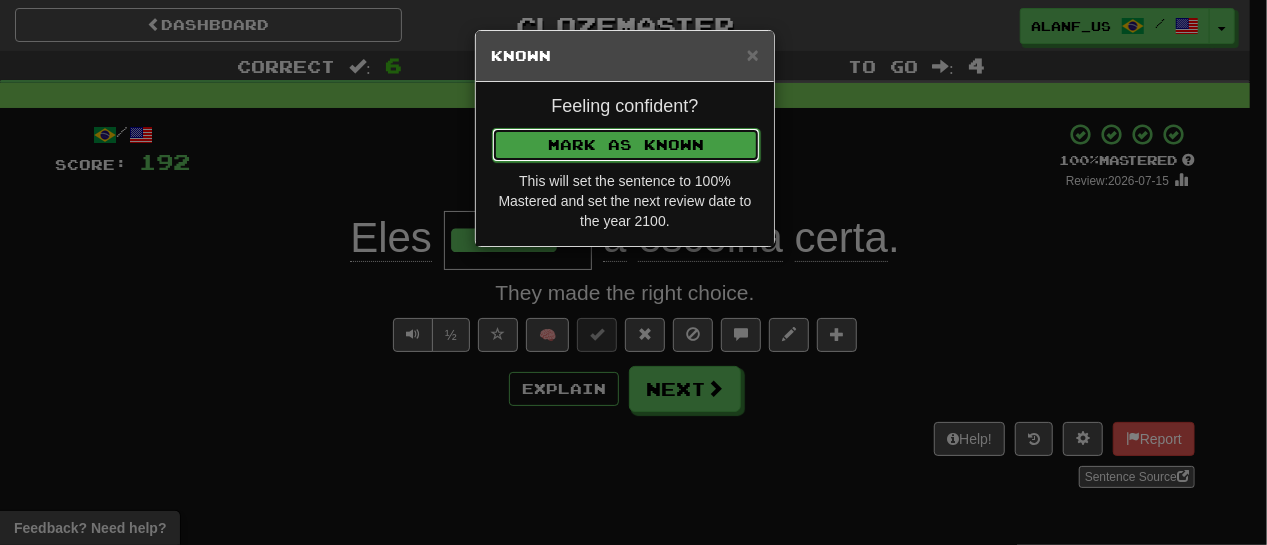 click on "Mark as Known" at bounding box center [626, 145] 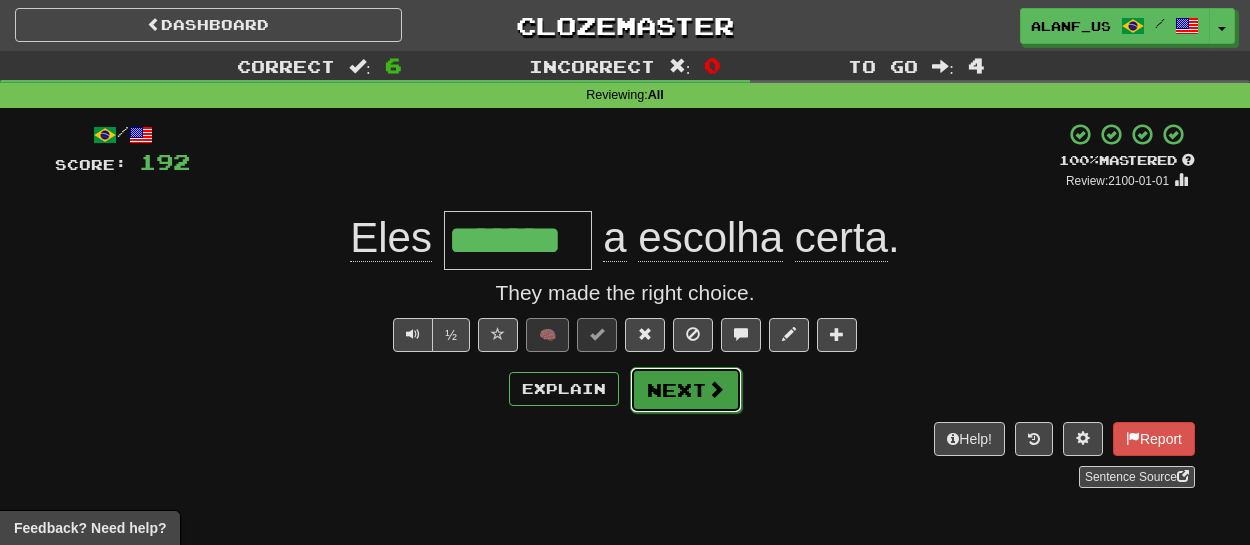 click on "Next" at bounding box center [686, 390] 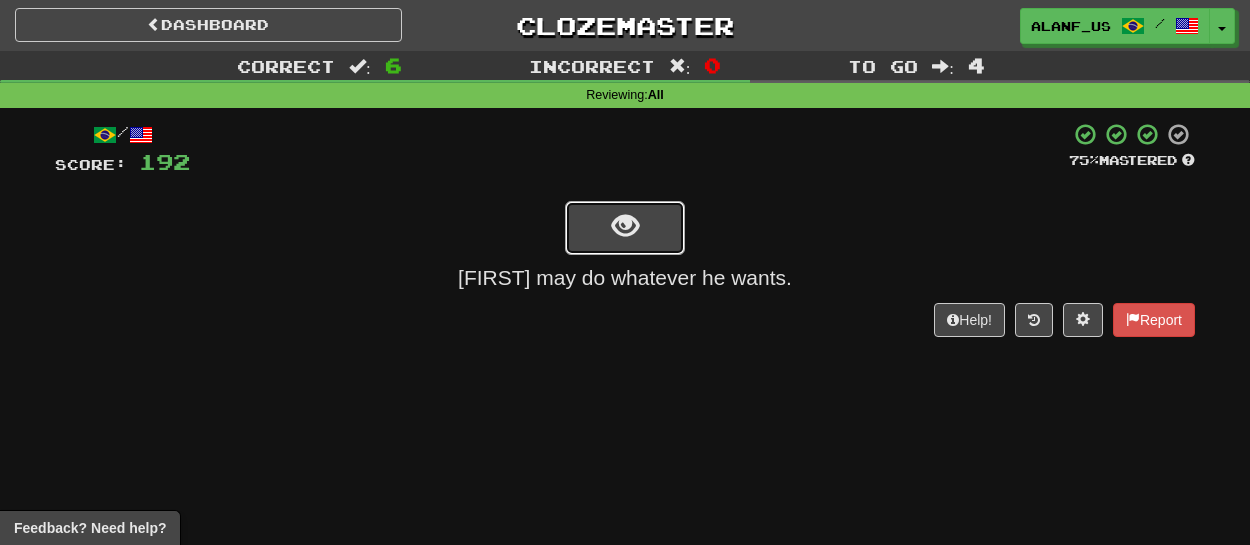 click at bounding box center [625, 228] 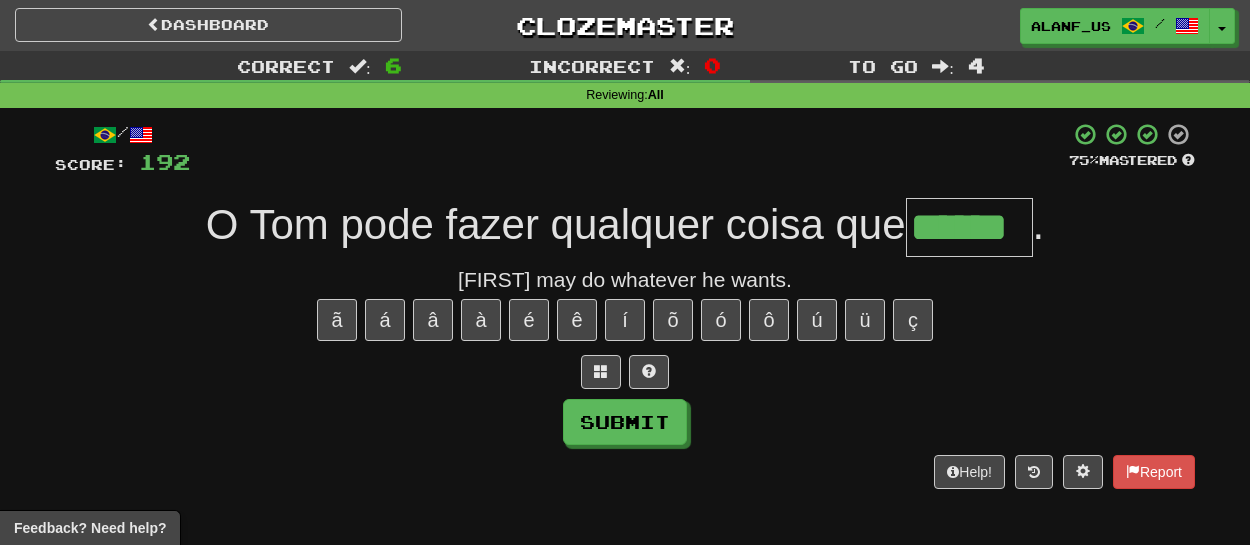 type on "******" 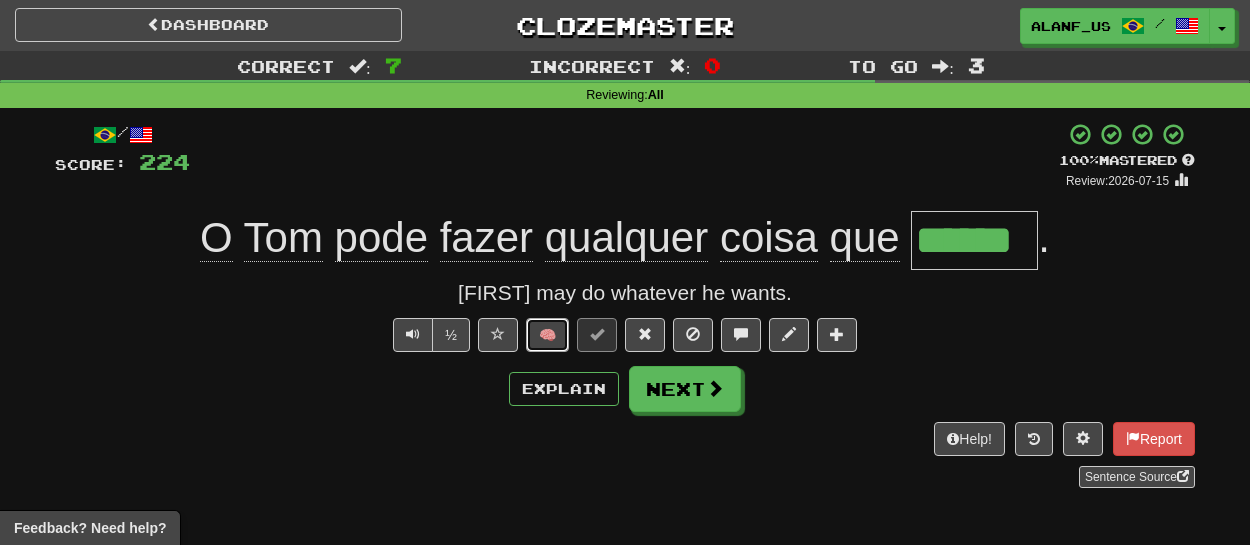 click on "🧠" at bounding box center [547, 335] 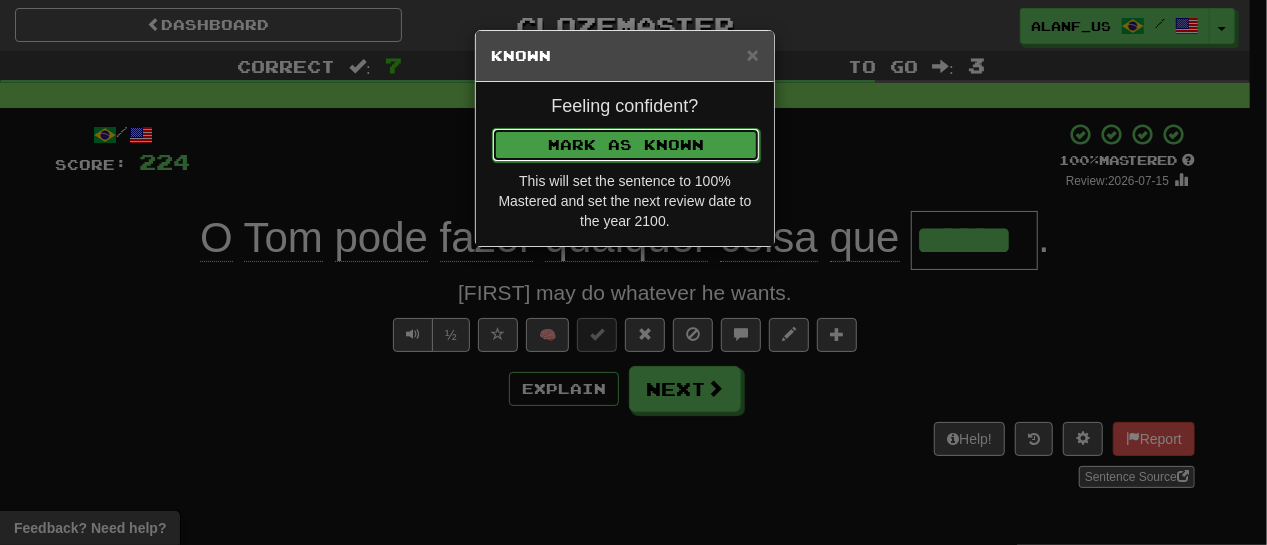click on "Mark as Known" at bounding box center [626, 145] 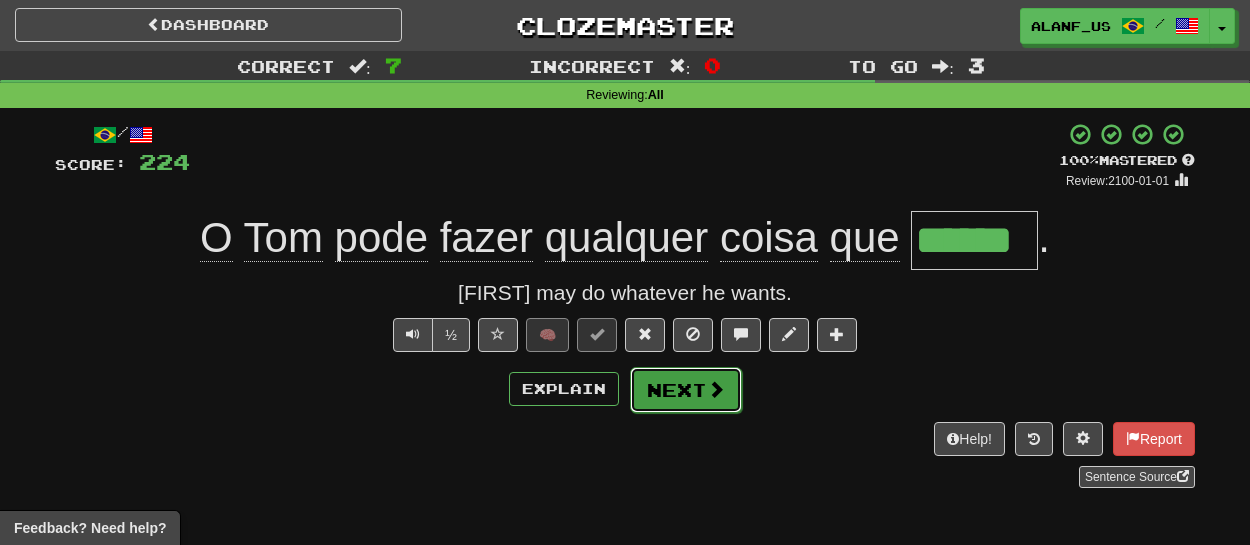 click on "Next" at bounding box center [686, 390] 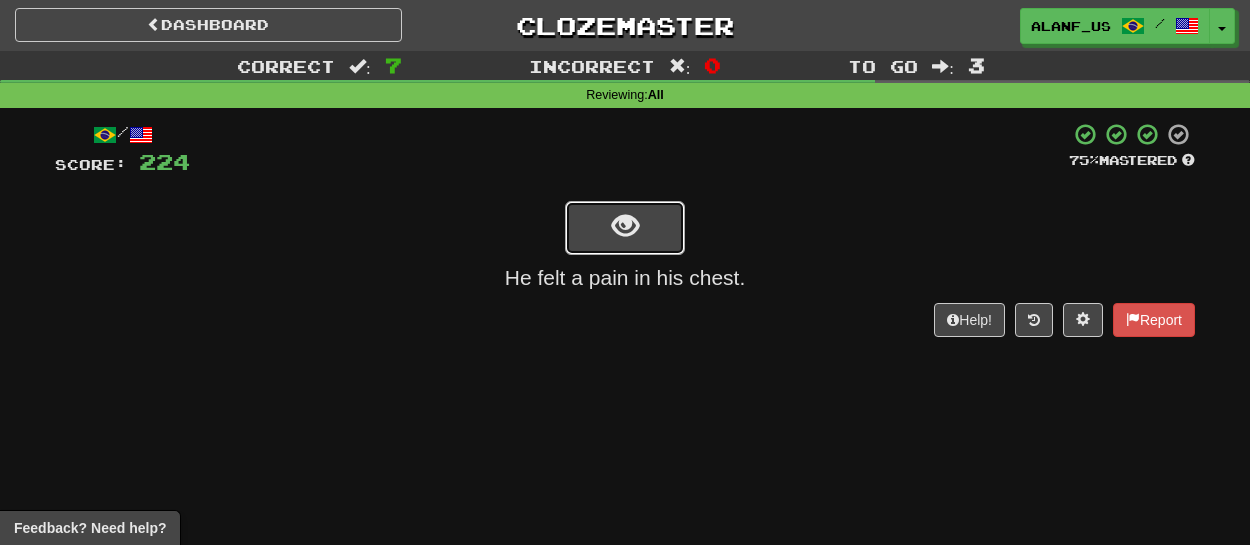 click at bounding box center [625, 226] 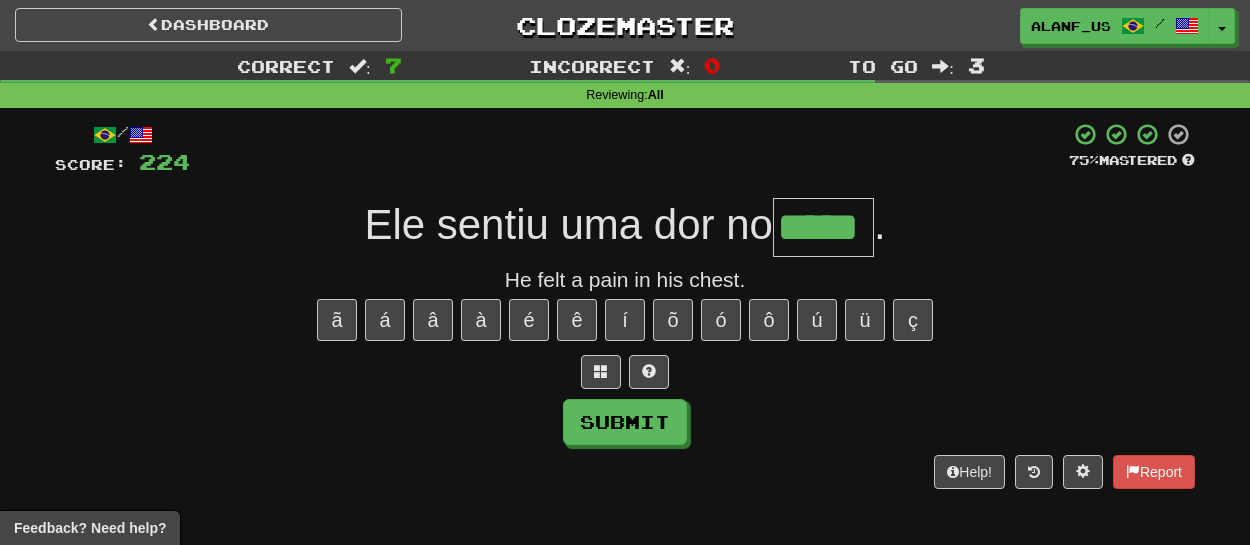 type on "*****" 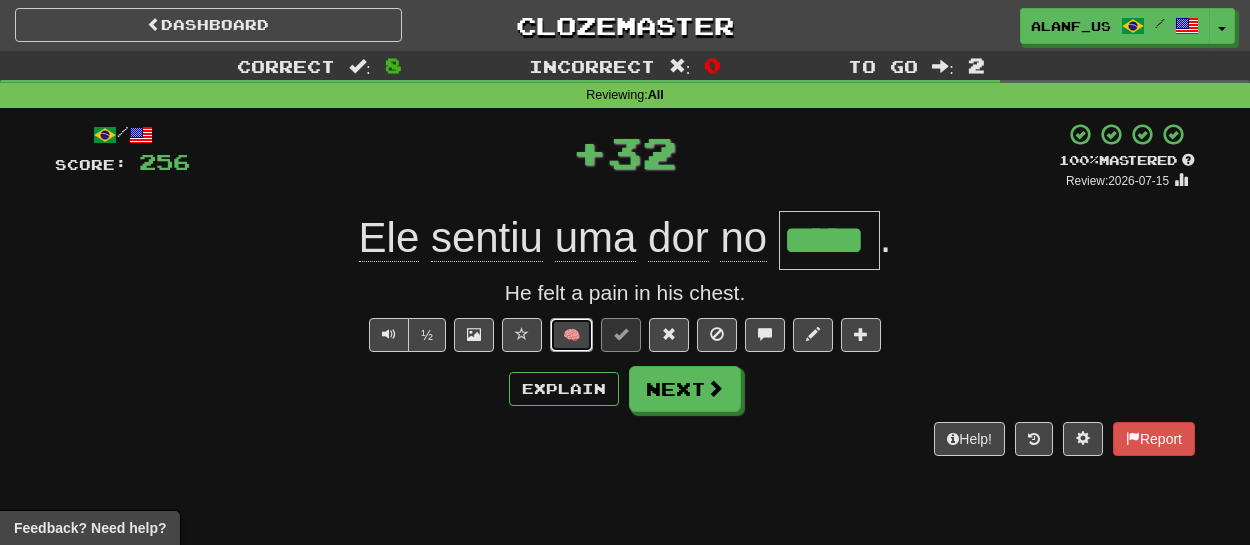 click on "🧠" at bounding box center (571, 335) 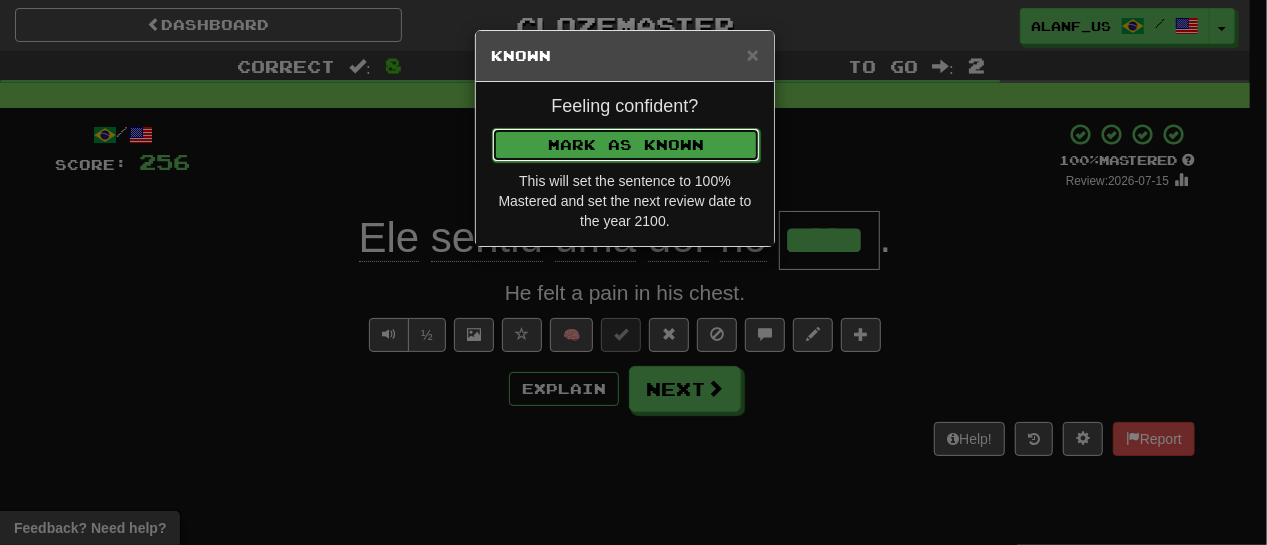 click on "Mark as Known" at bounding box center (626, 145) 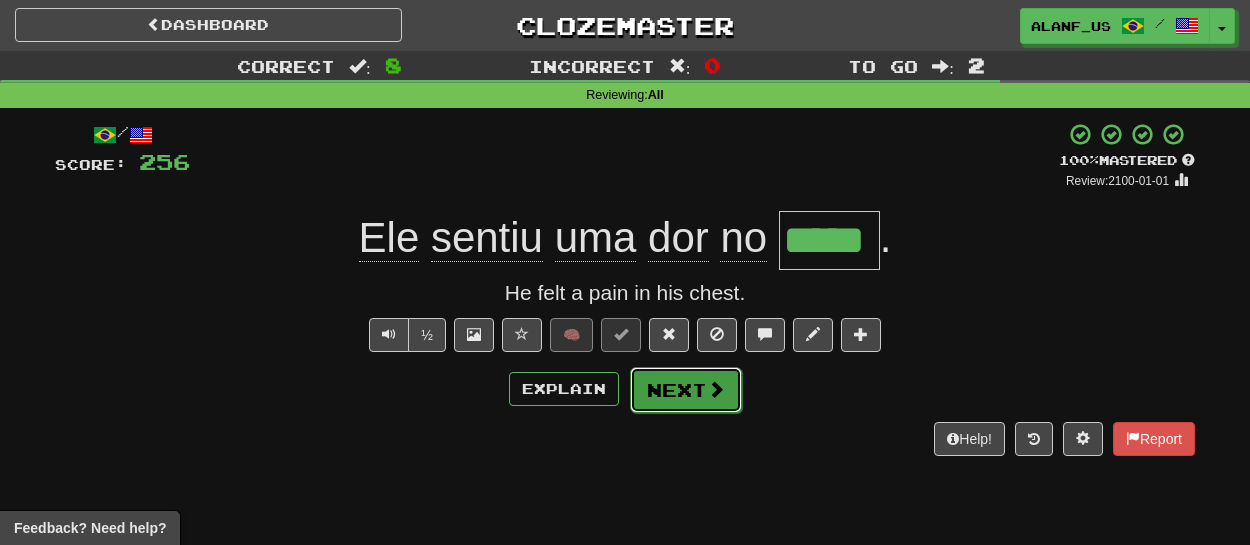 click on "Next" at bounding box center [686, 390] 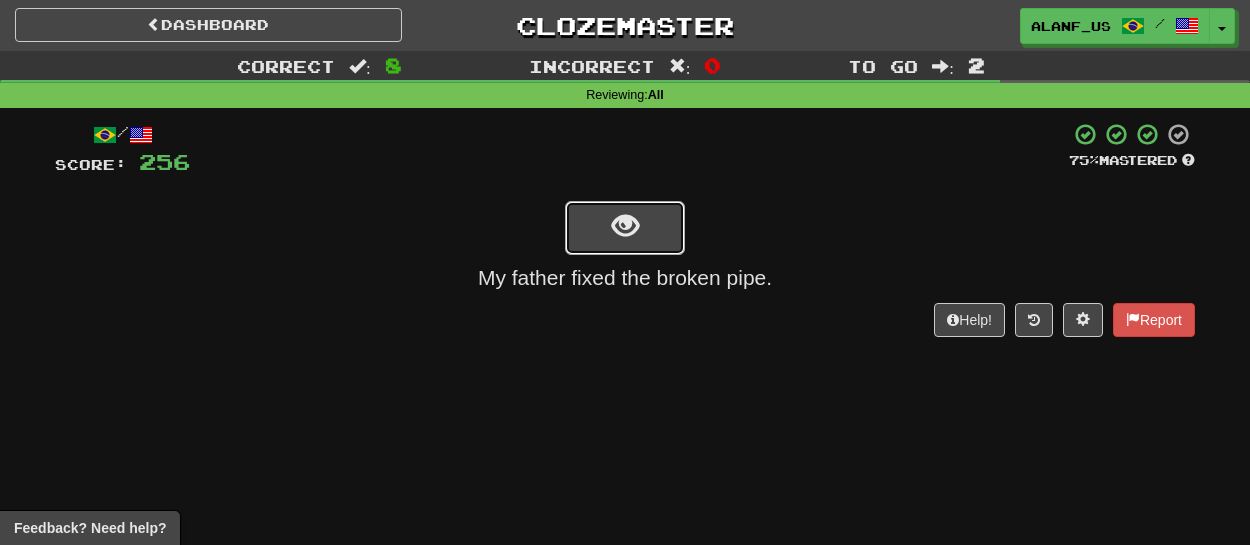 click at bounding box center [625, 228] 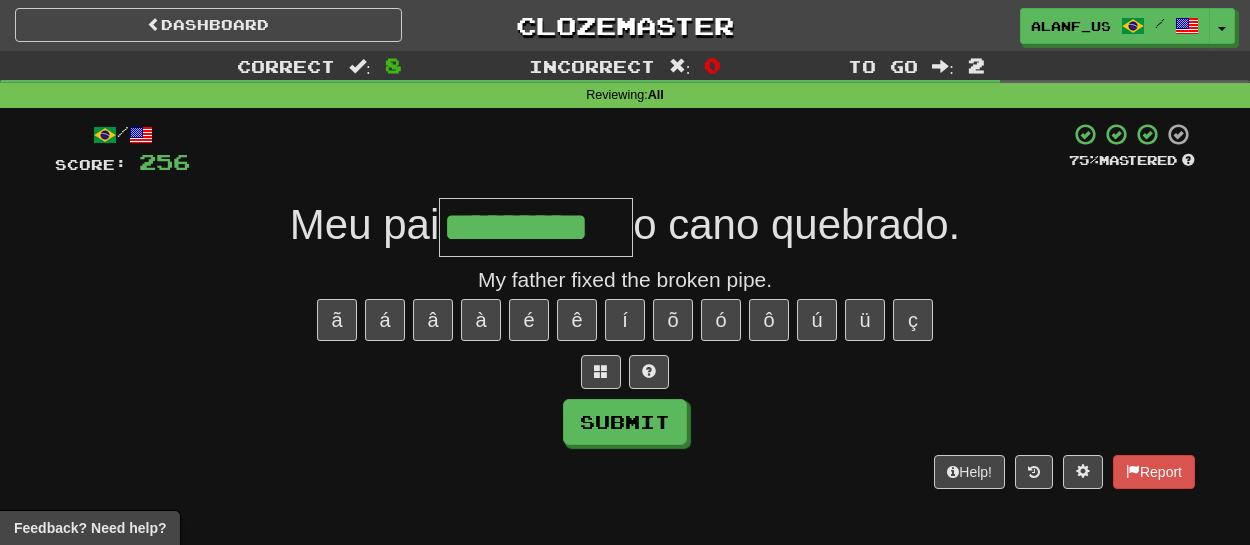 type on "*********" 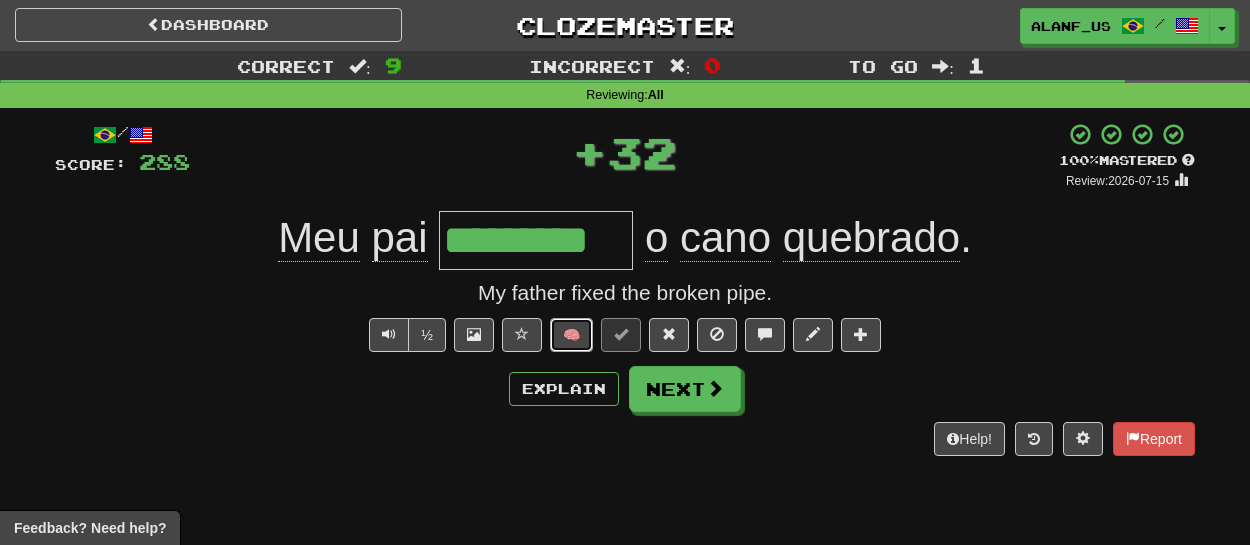 click on "🧠" at bounding box center (571, 335) 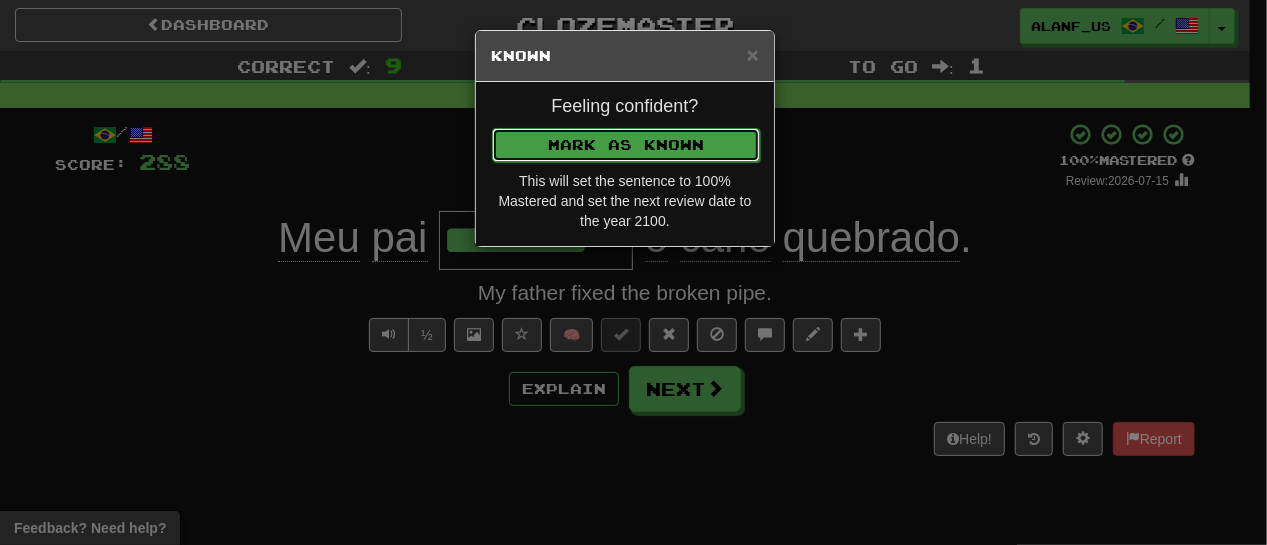 click on "Mark as Known" at bounding box center (626, 145) 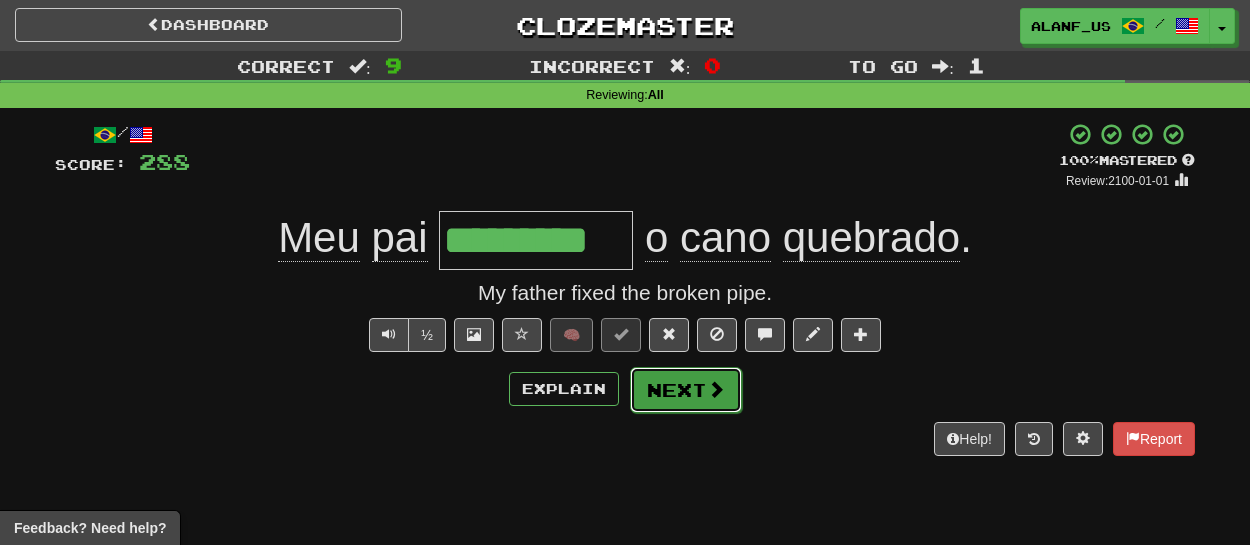 click at bounding box center [716, 389] 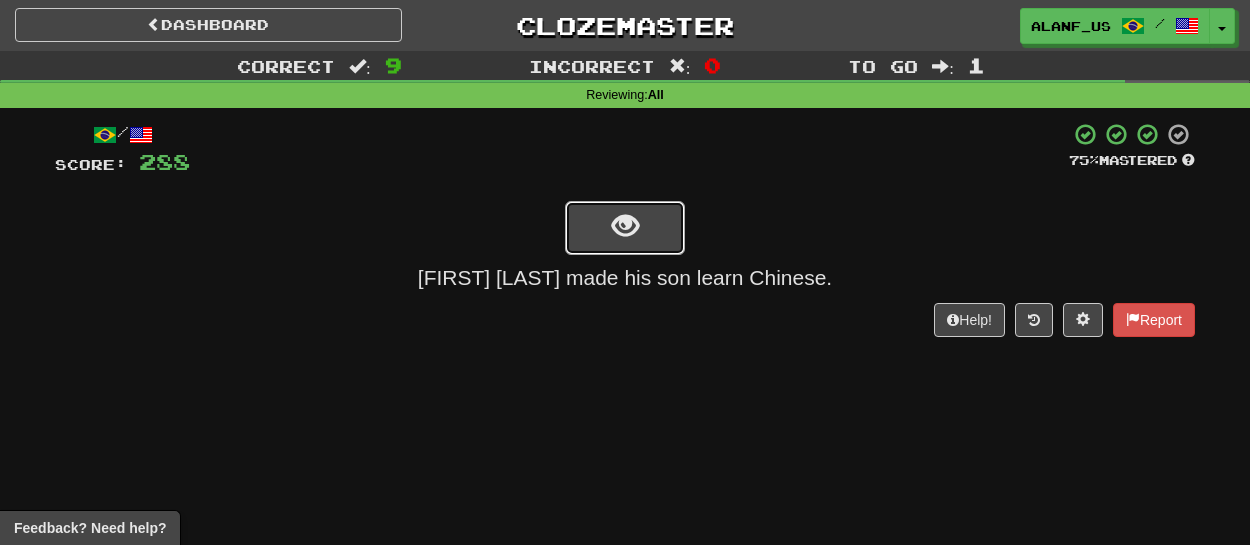 click at bounding box center [625, 226] 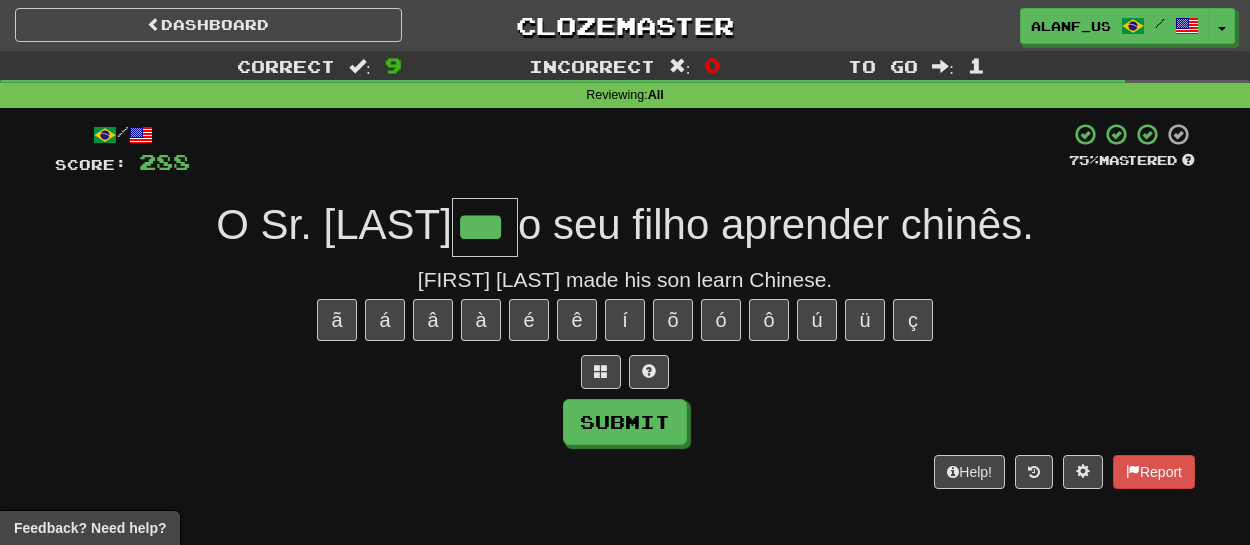 type on "***" 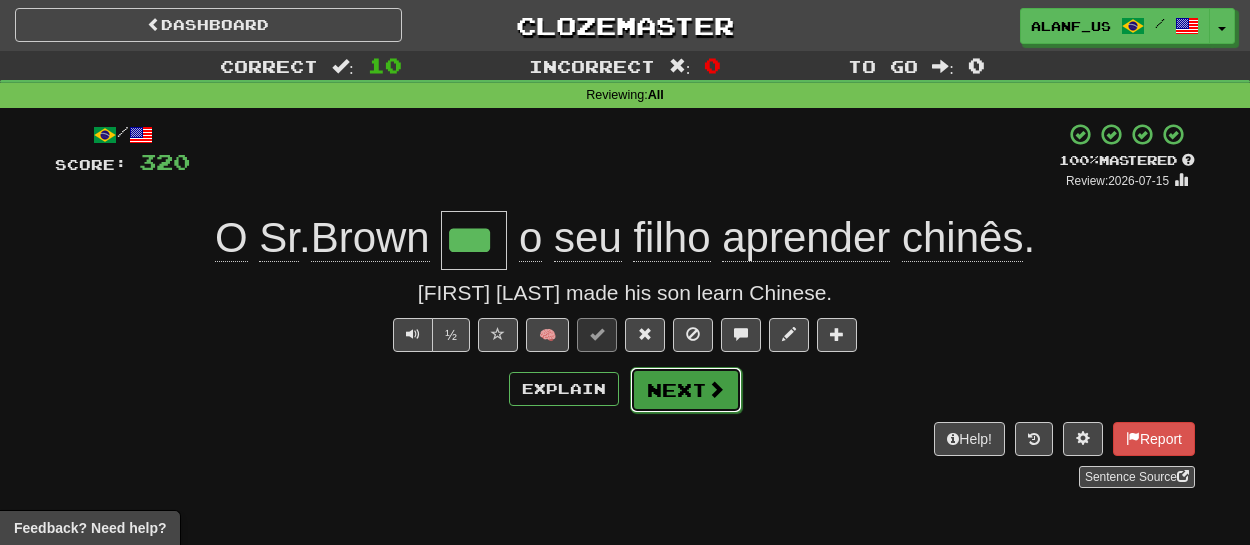 click on "Next" at bounding box center [686, 390] 